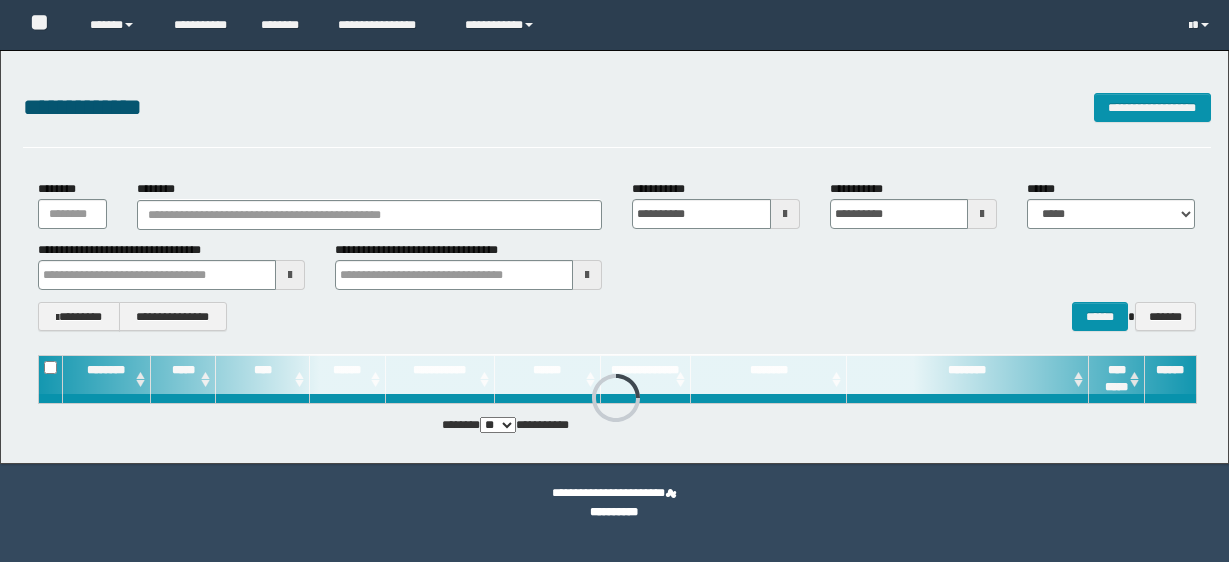 scroll, scrollTop: 0, scrollLeft: 0, axis: both 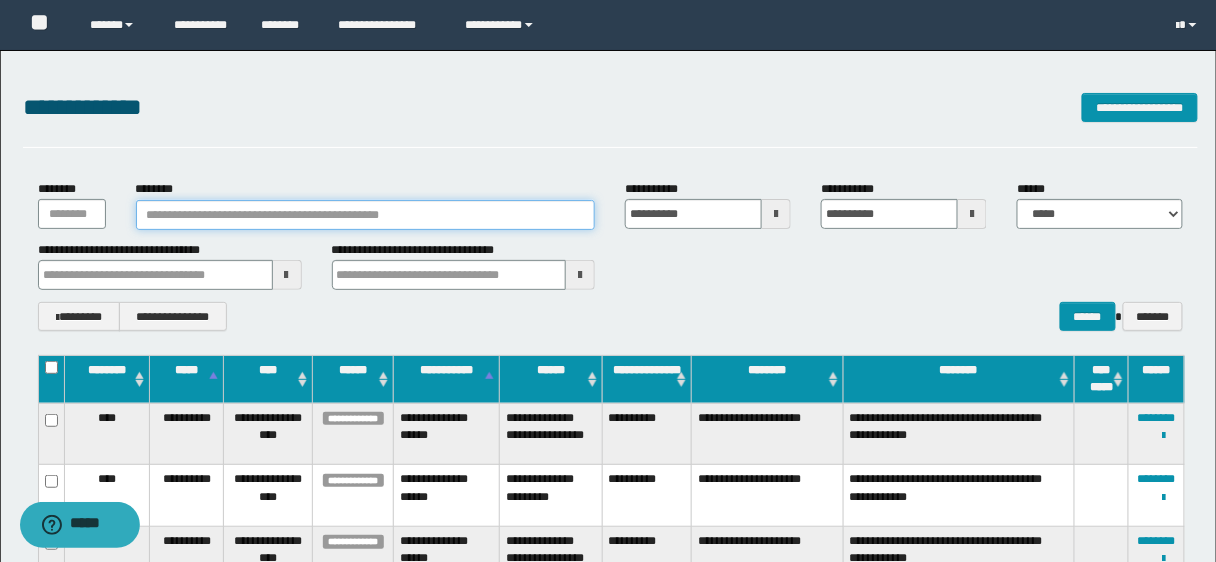 click on "********" at bounding box center (366, 215) 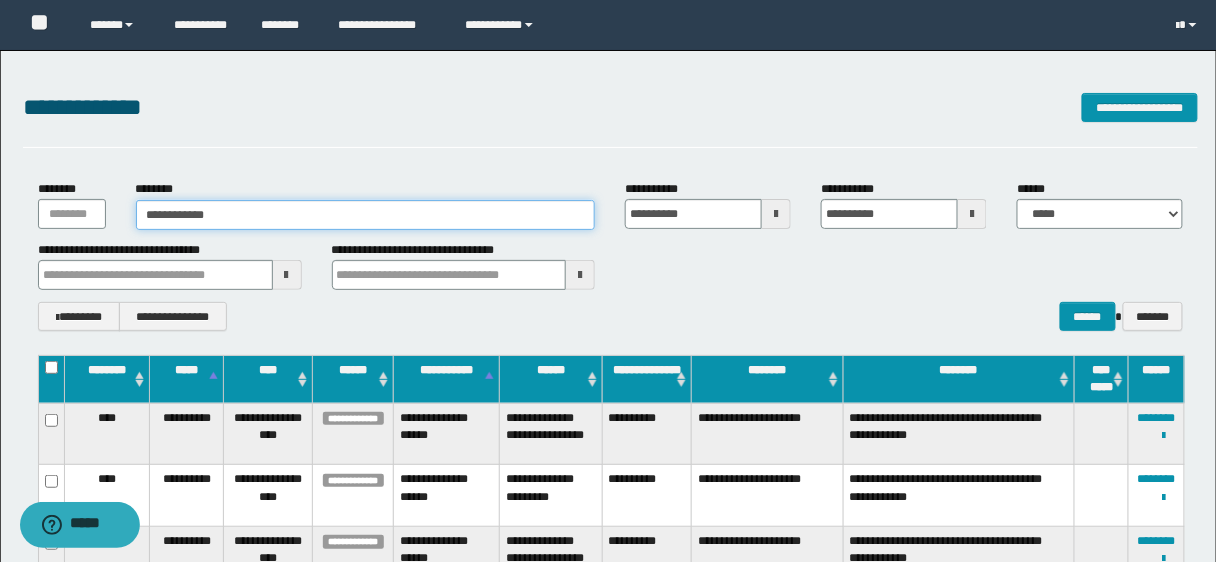 type on "**********" 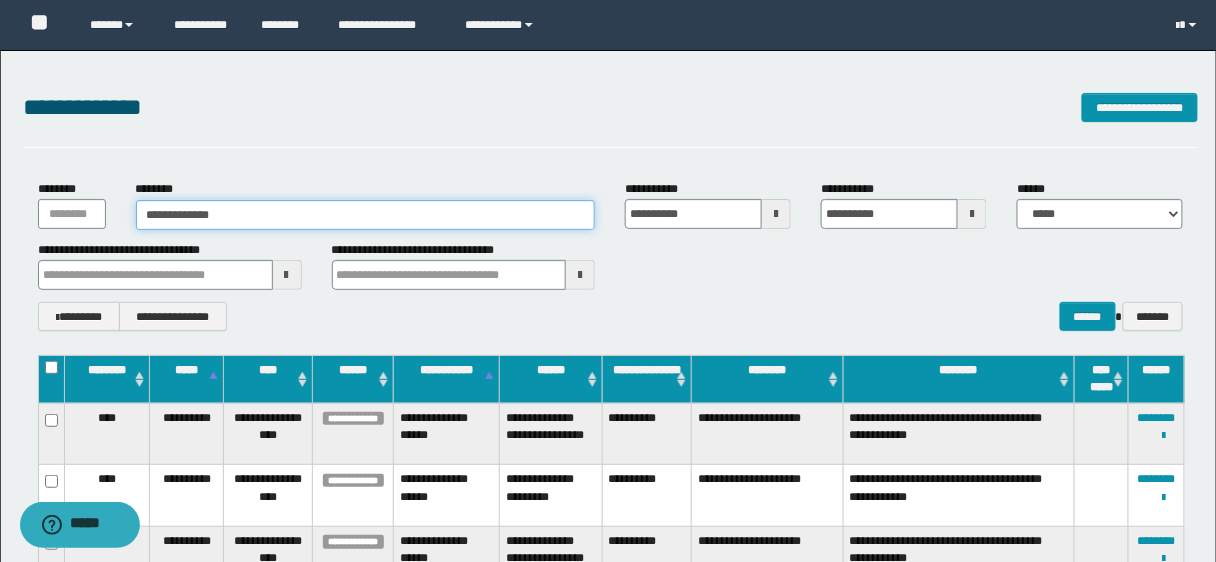 type on "**********" 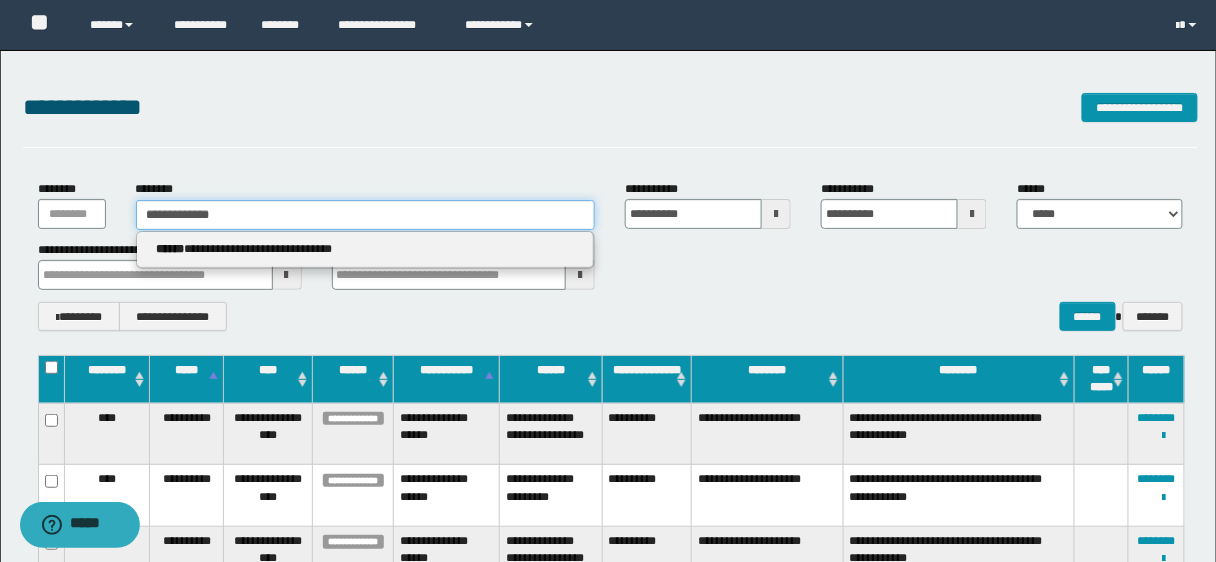 type on "**********" 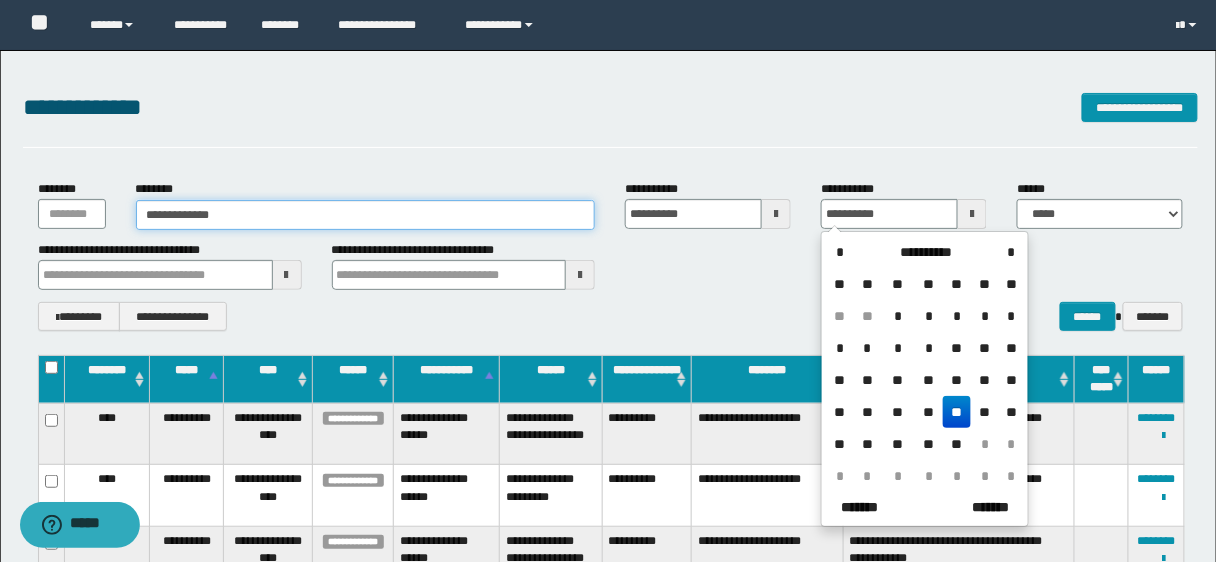 type on "**********" 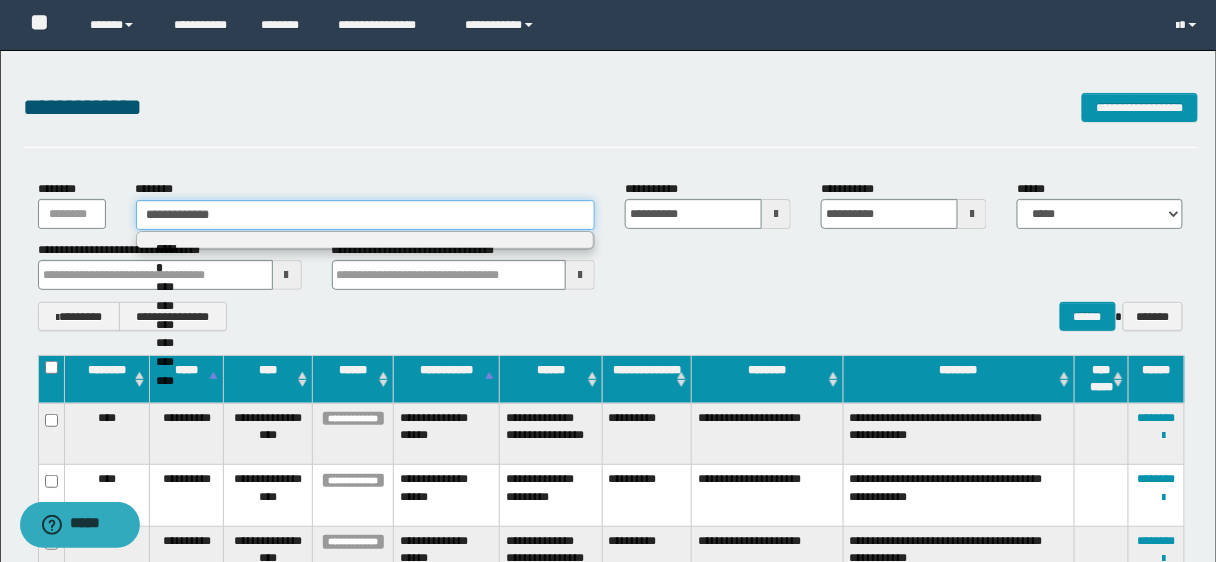 click on "**********" at bounding box center [366, 215] 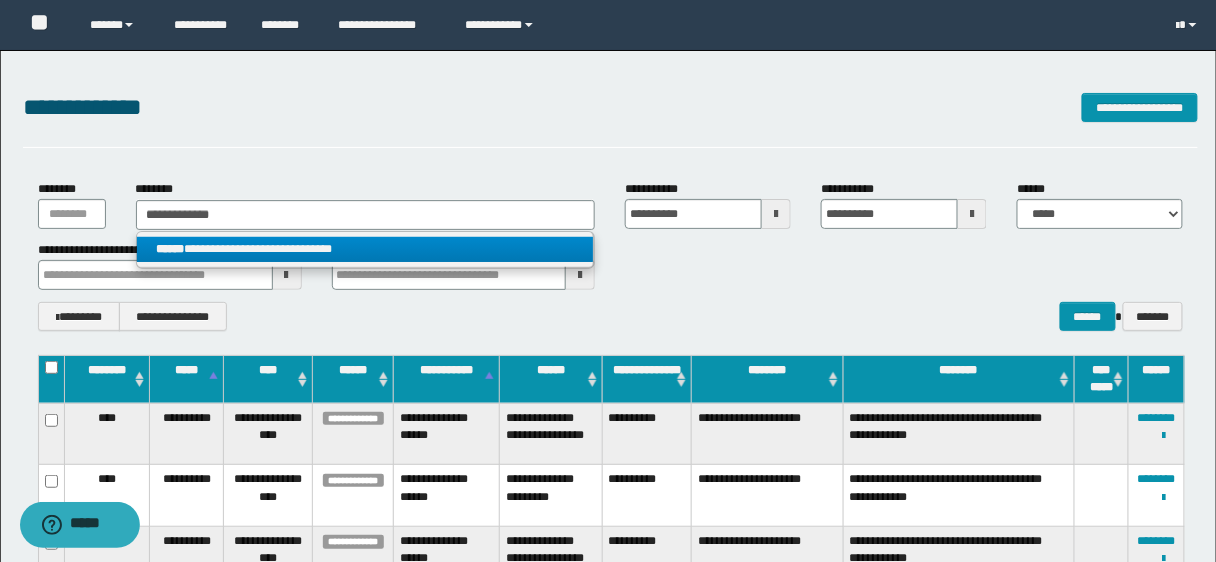 click on "**********" at bounding box center [365, 249] 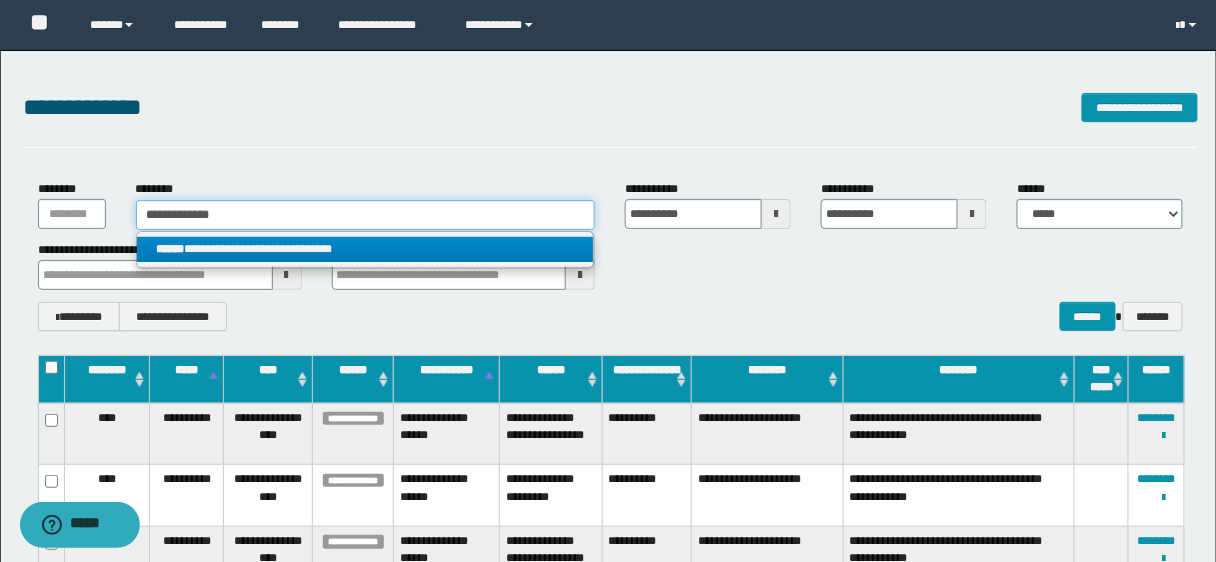 type 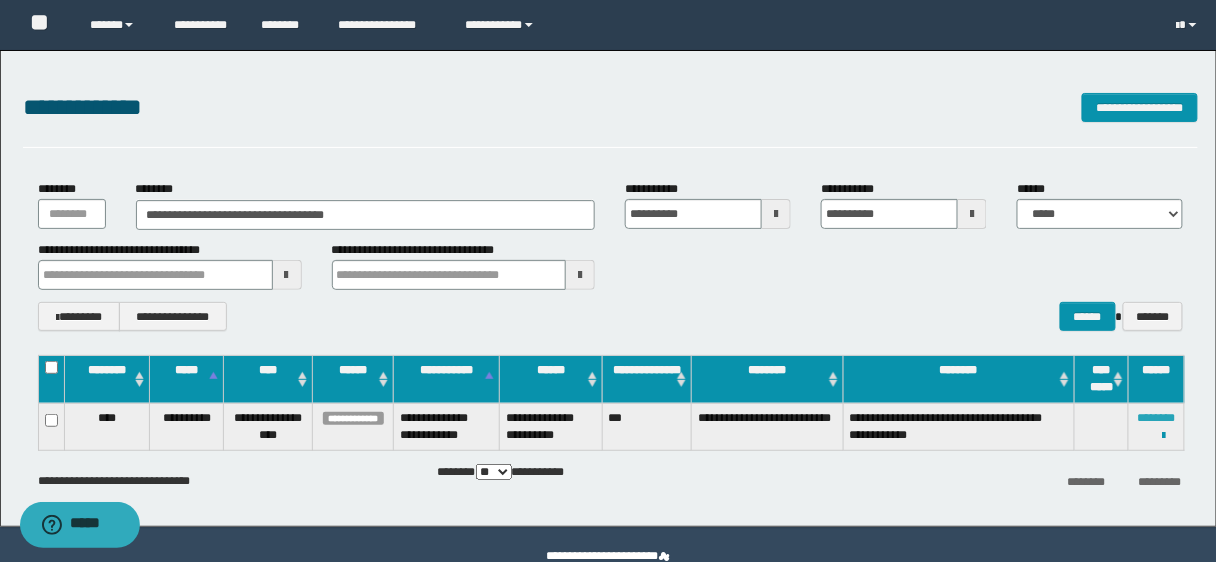 click on "********" at bounding box center [1157, 418] 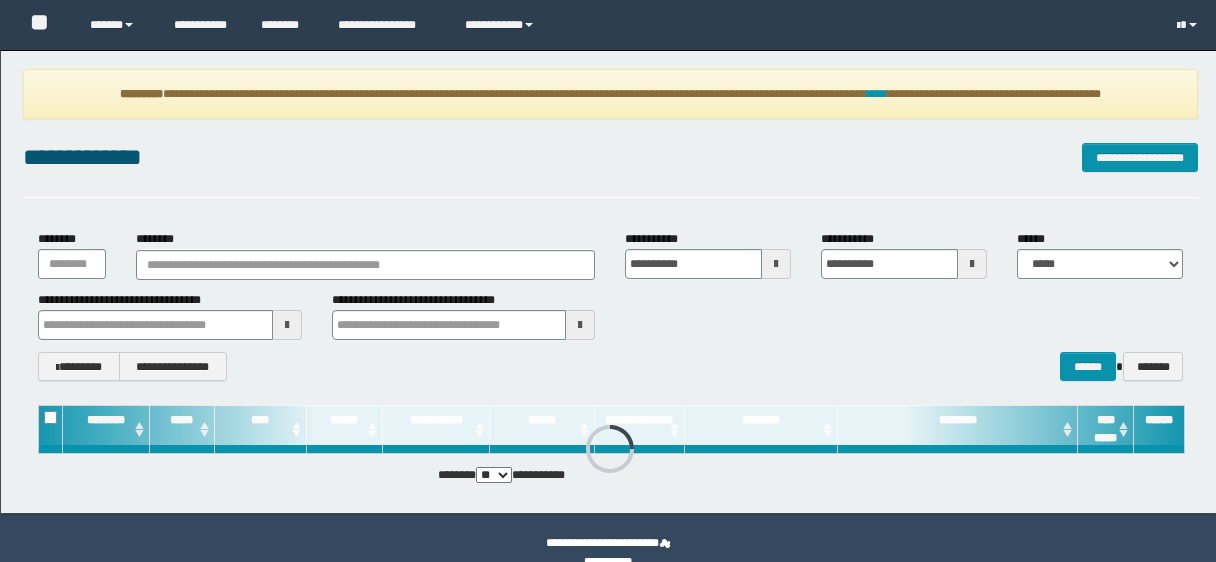 scroll, scrollTop: 0, scrollLeft: 0, axis: both 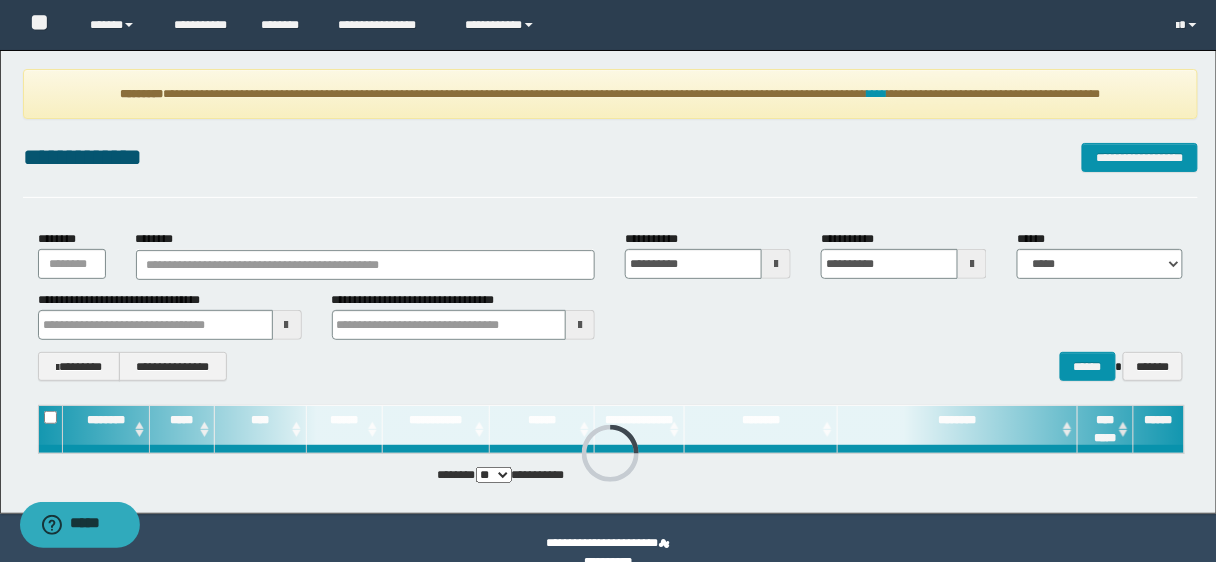 click on "**********" at bounding box center [611, 94] 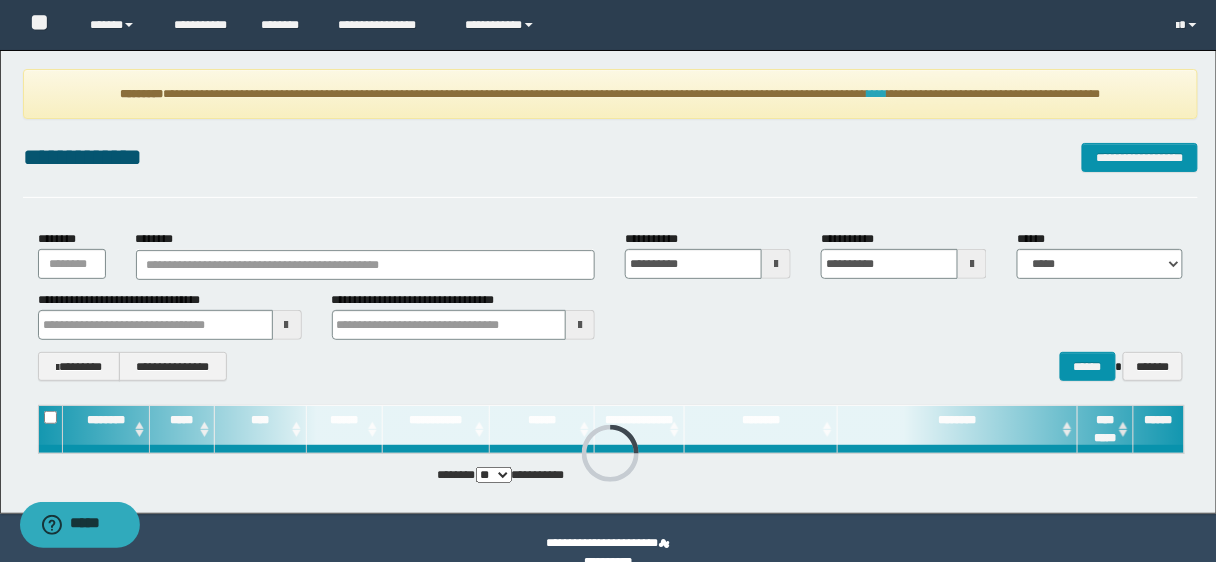 click on "****" at bounding box center [877, 94] 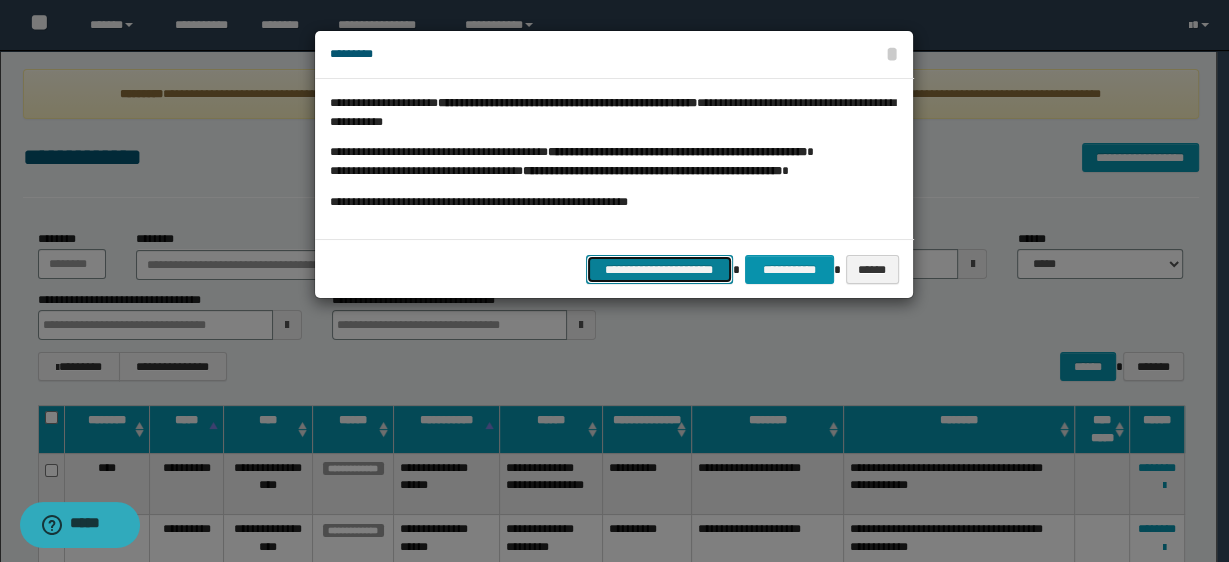 click on "**********" at bounding box center [660, 269] 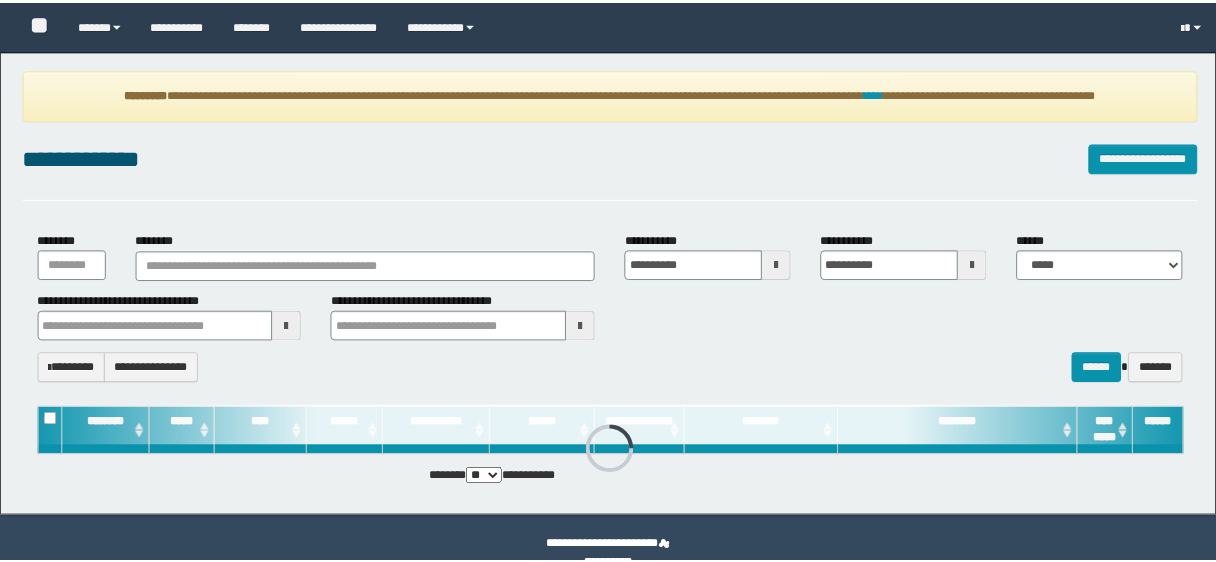 scroll, scrollTop: 0, scrollLeft: 0, axis: both 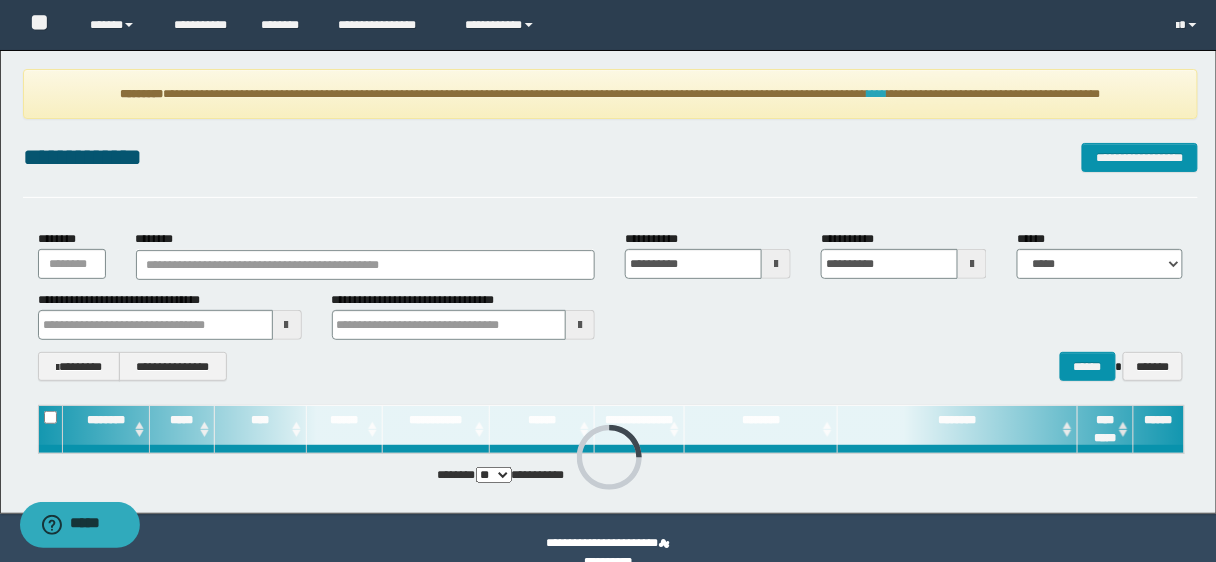 click on "****" at bounding box center (877, 94) 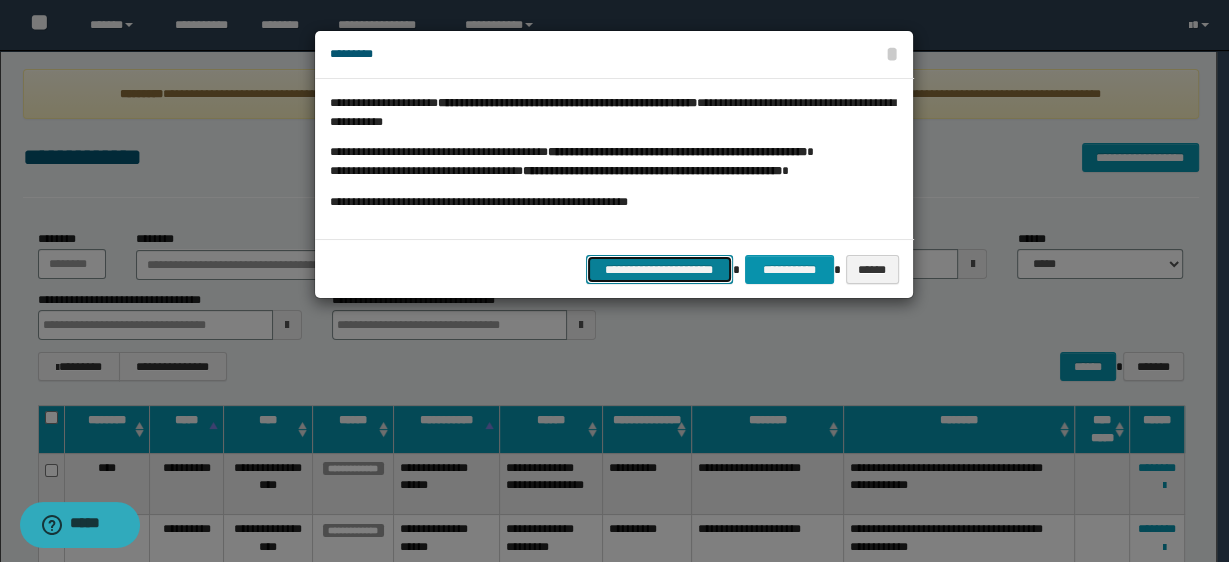 click on "**********" at bounding box center [660, 269] 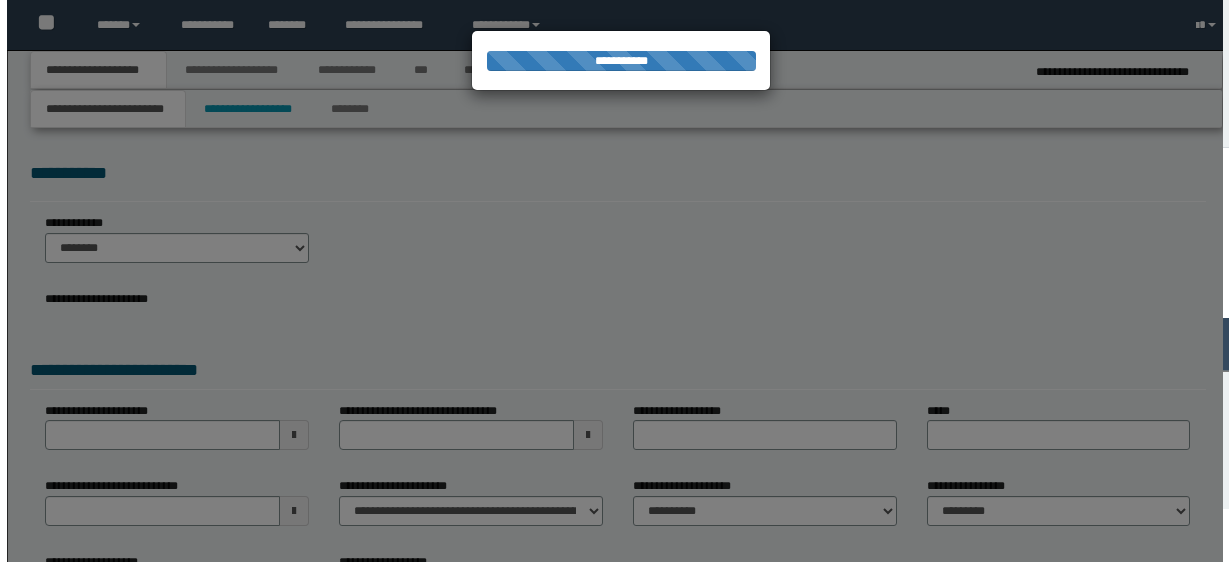 scroll, scrollTop: 0, scrollLeft: 0, axis: both 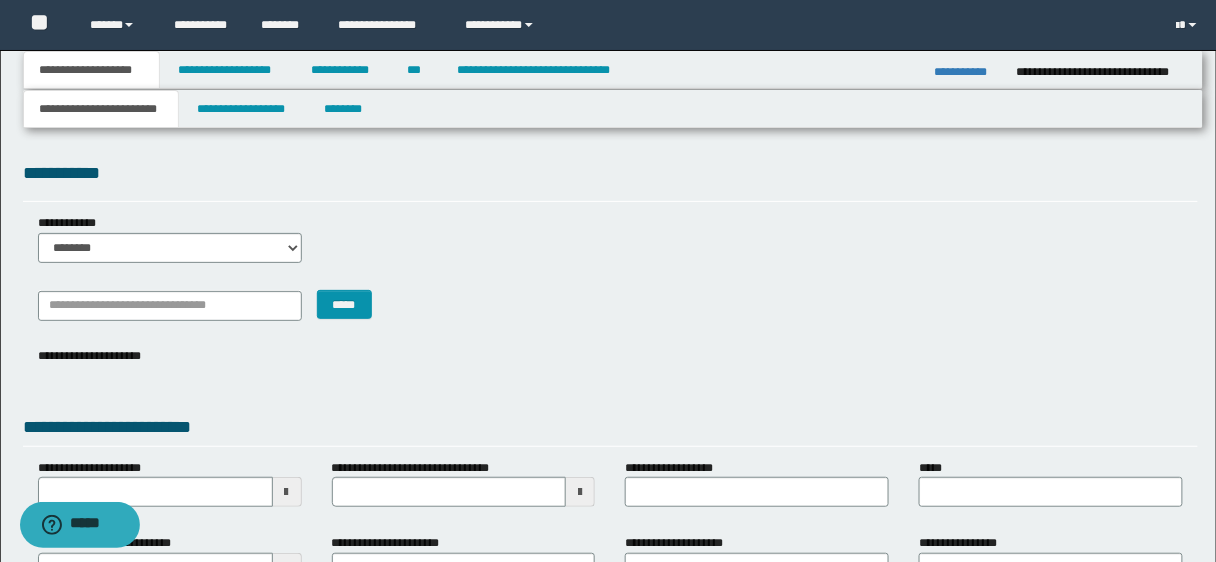drag, startPoint x: 1168, startPoint y: 220, endPoint x: 1228, endPoint y: 256, distance: 69.97142 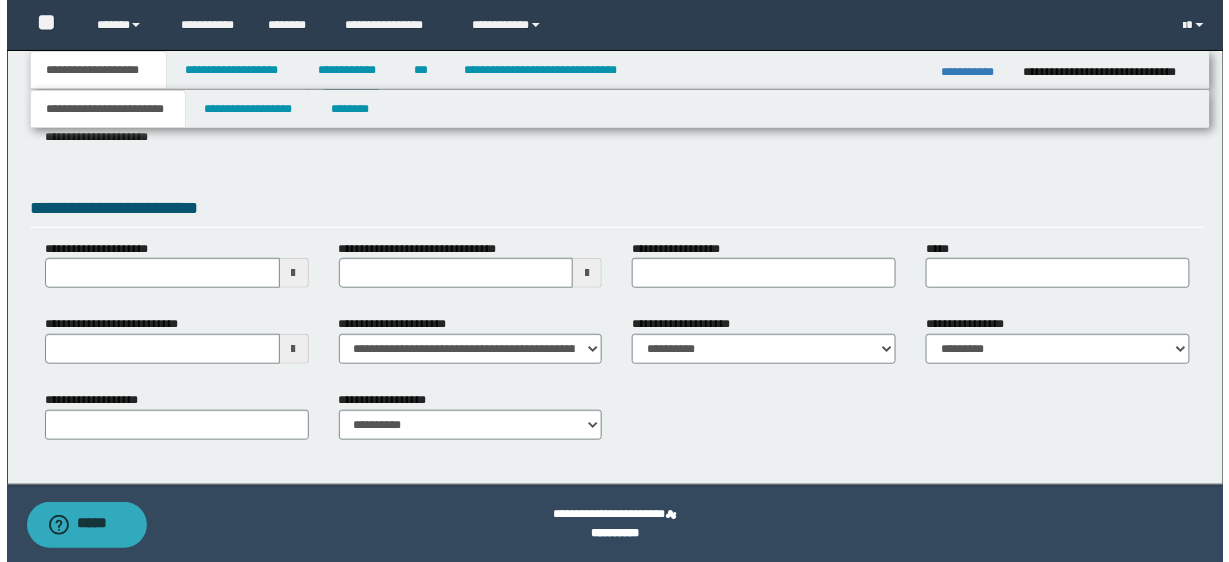 scroll, scrollTop: 0, scrollLeft: 0, axis: both 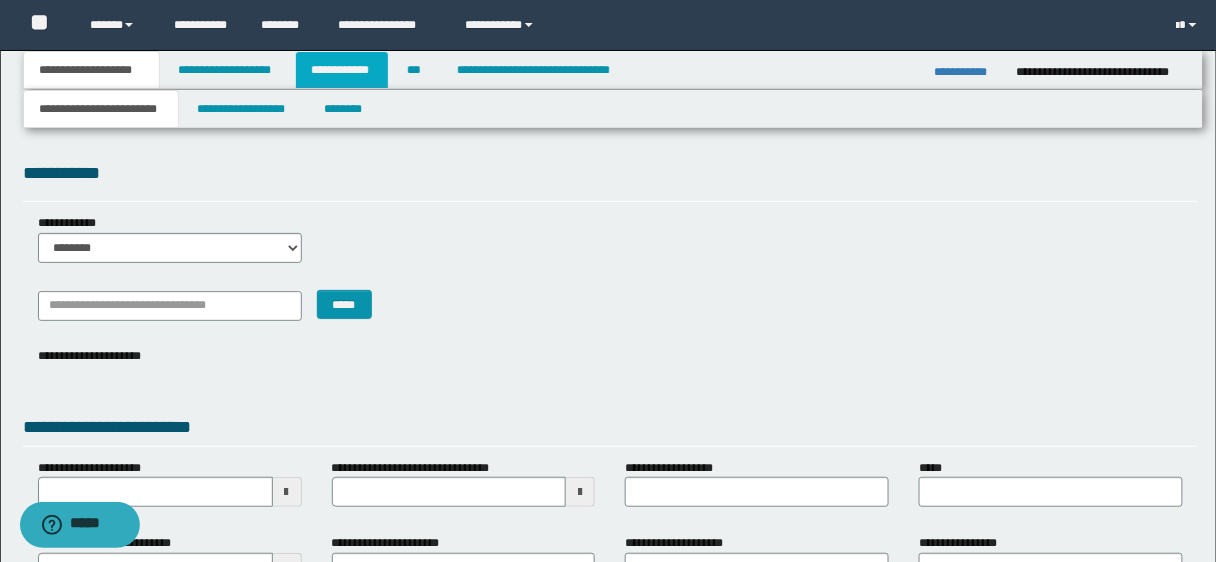 click on "**********" at bounding box center (342, 70) 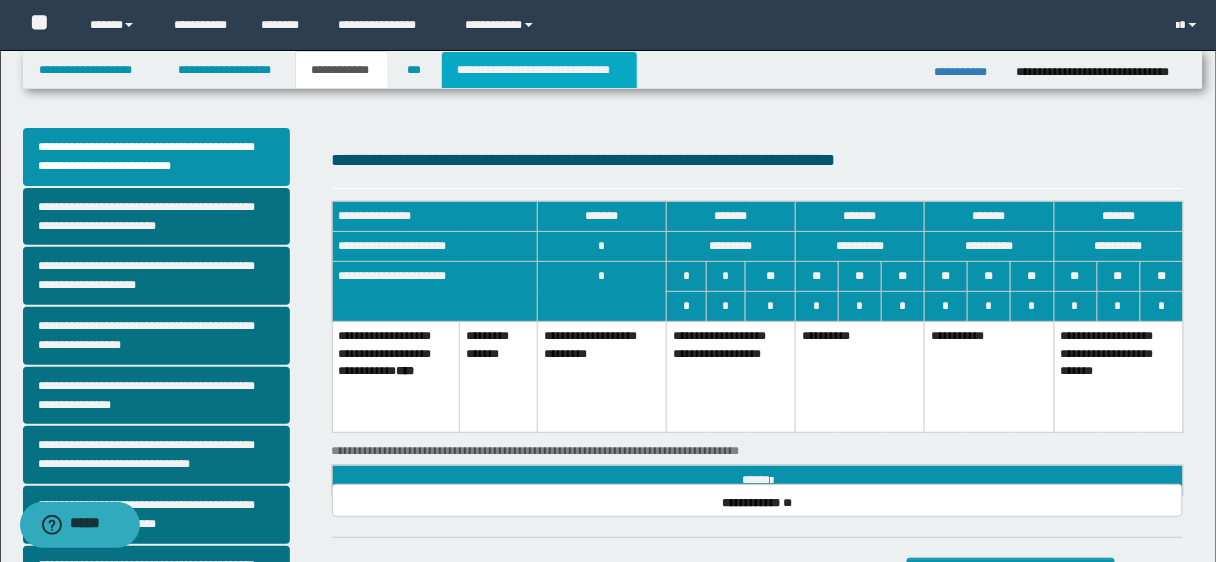click on "**********" at bounding box center (539, 70) 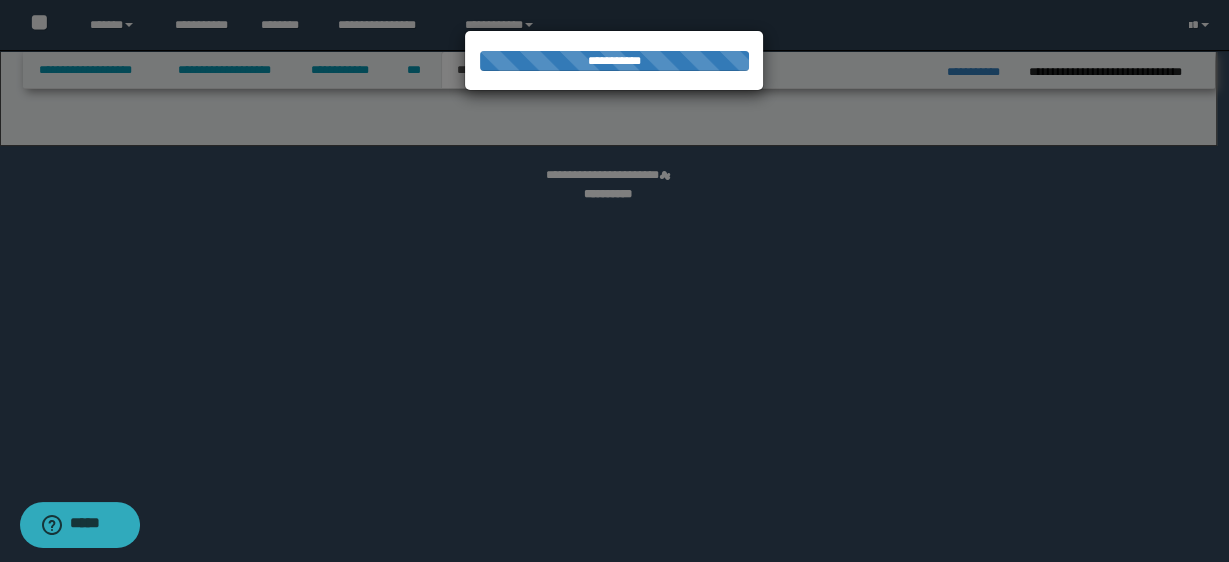 select on "*" 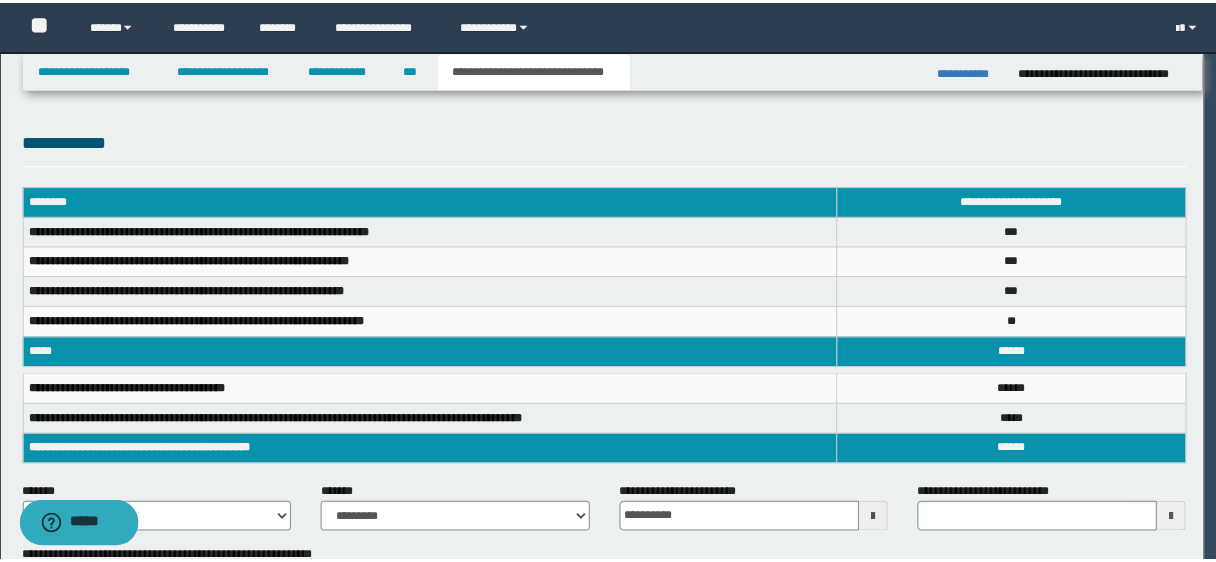 scroll, scrollTop: 0, scrollLeft: 0, axis: both 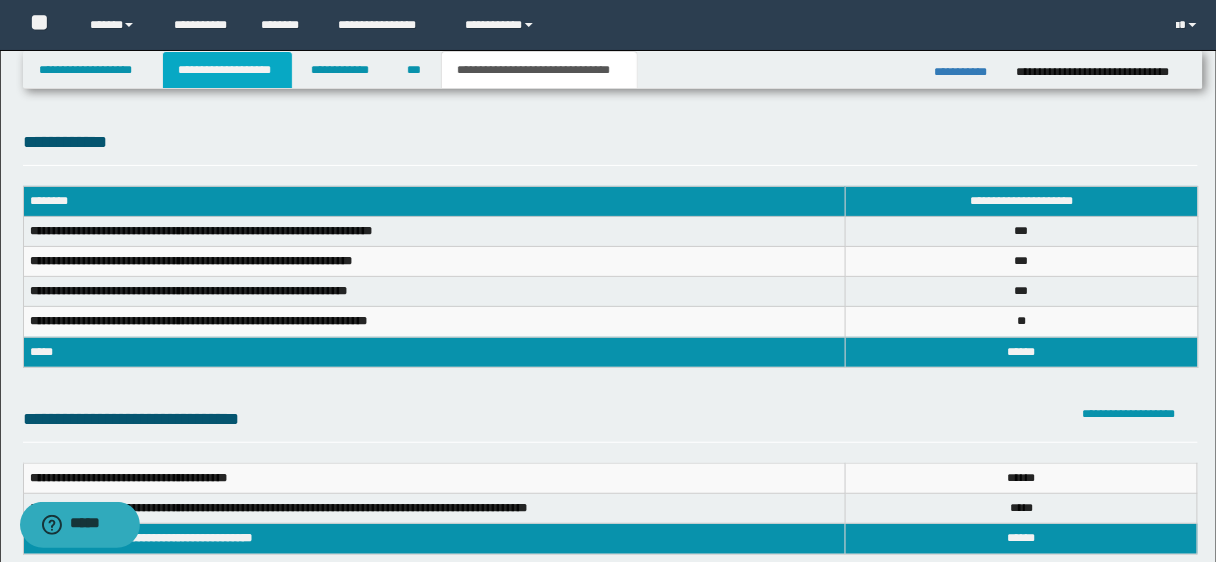 click on "**********" at bounding box center [227, 70] 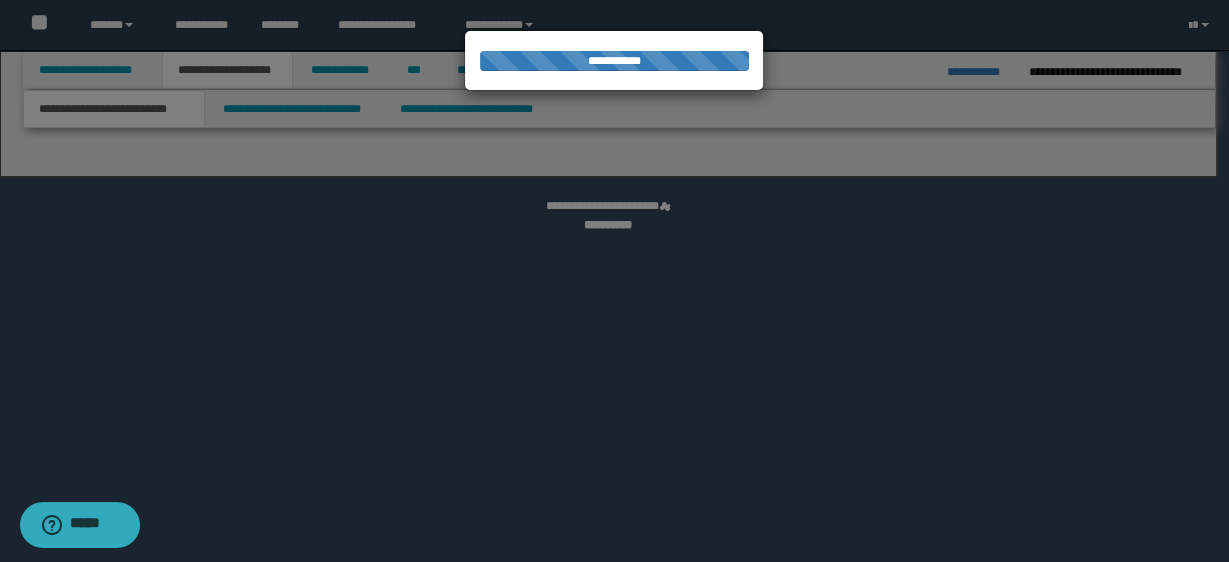 click at bounding box center (614, 281) 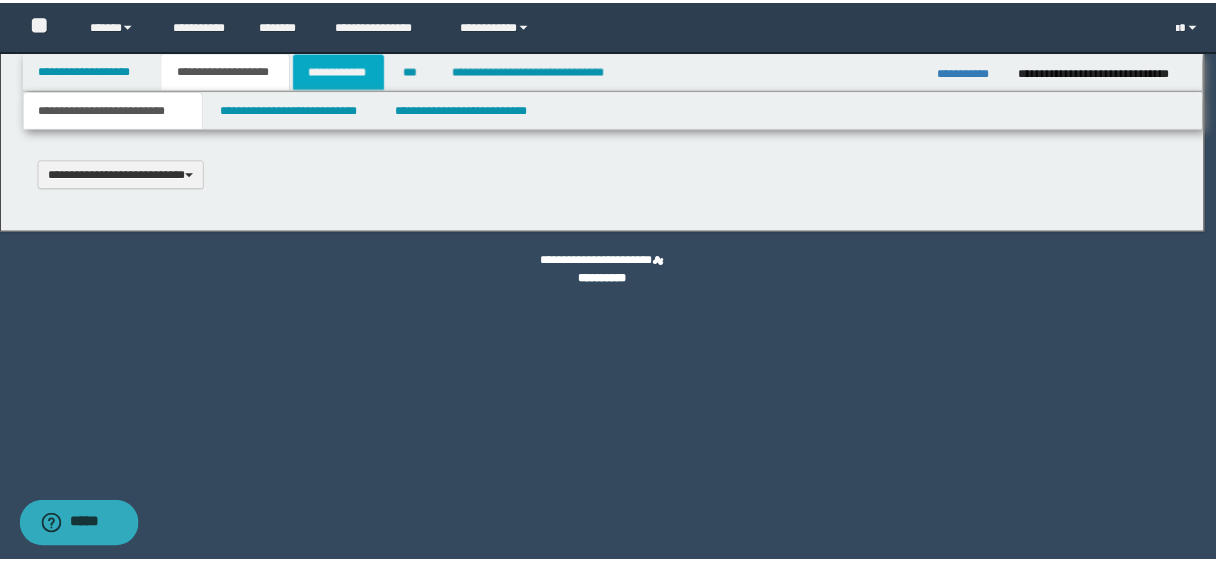 scroll, scrollTop: 0, scrollLeft: 0, axis: both 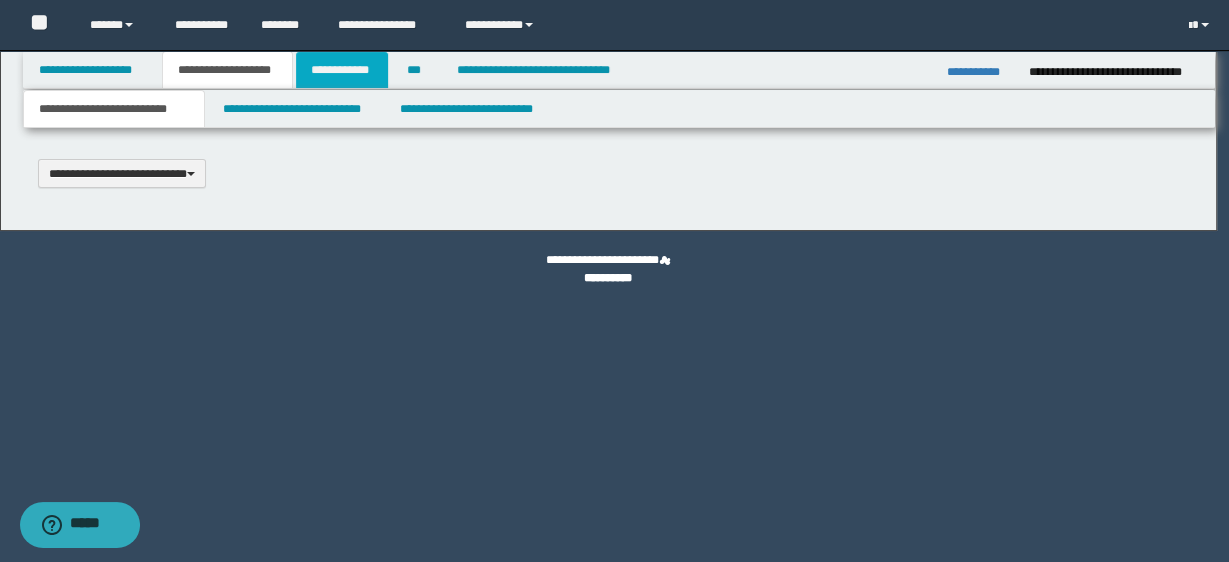 type 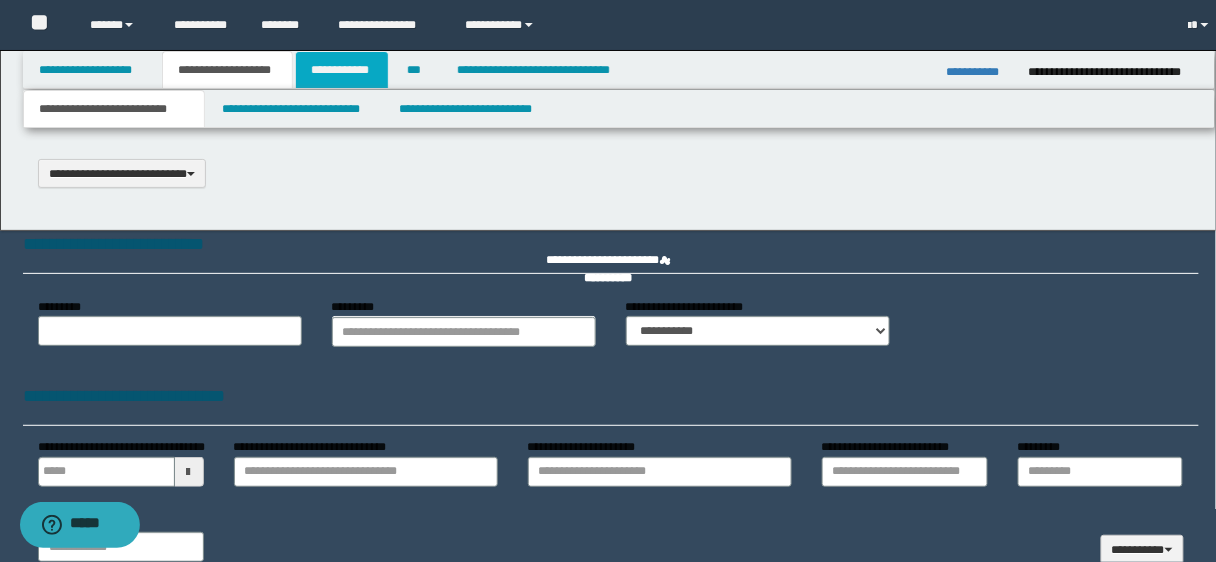 select on "*" 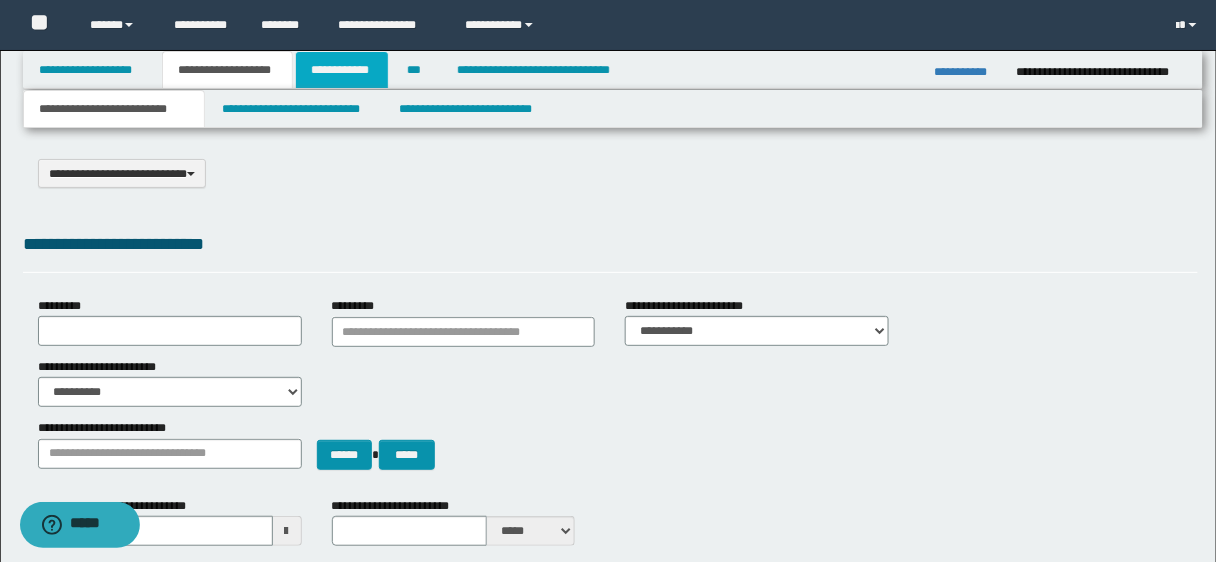 click on "**********" at bounding box center (342, 70) 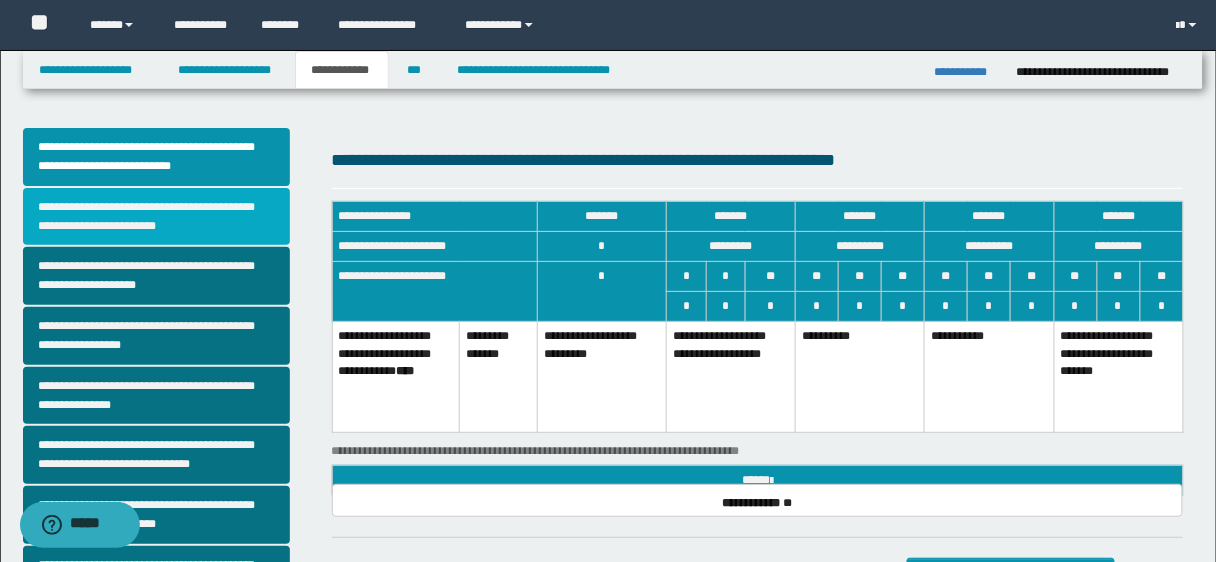 click on "**********" at bounding box center (156, 217) 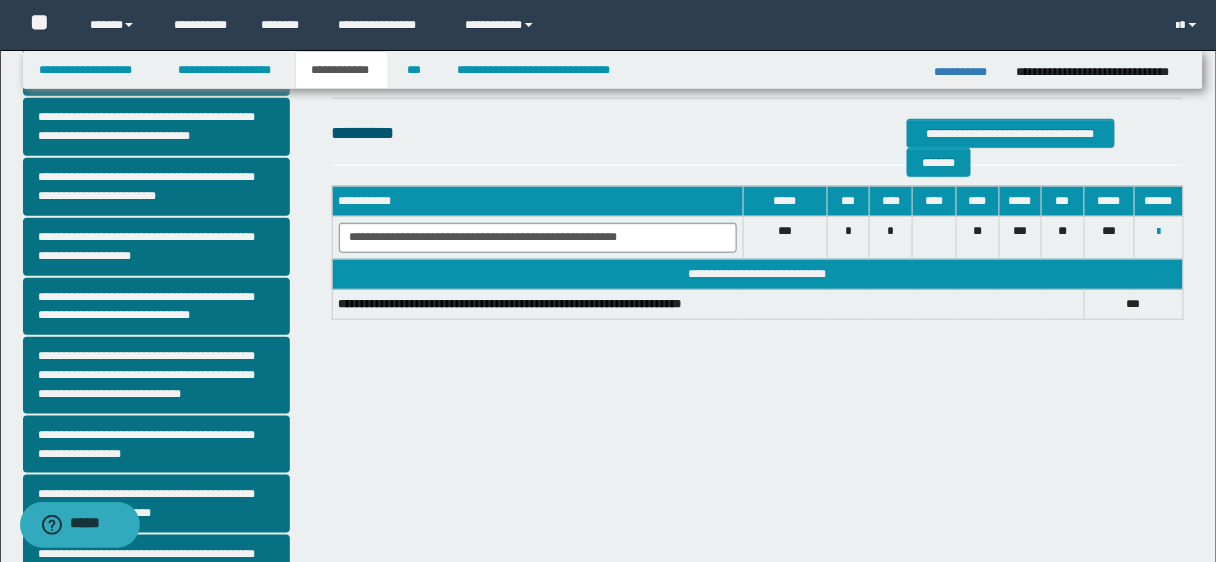 scroll, scrollTop: 317, scrollLeft: 0, axis: vertical 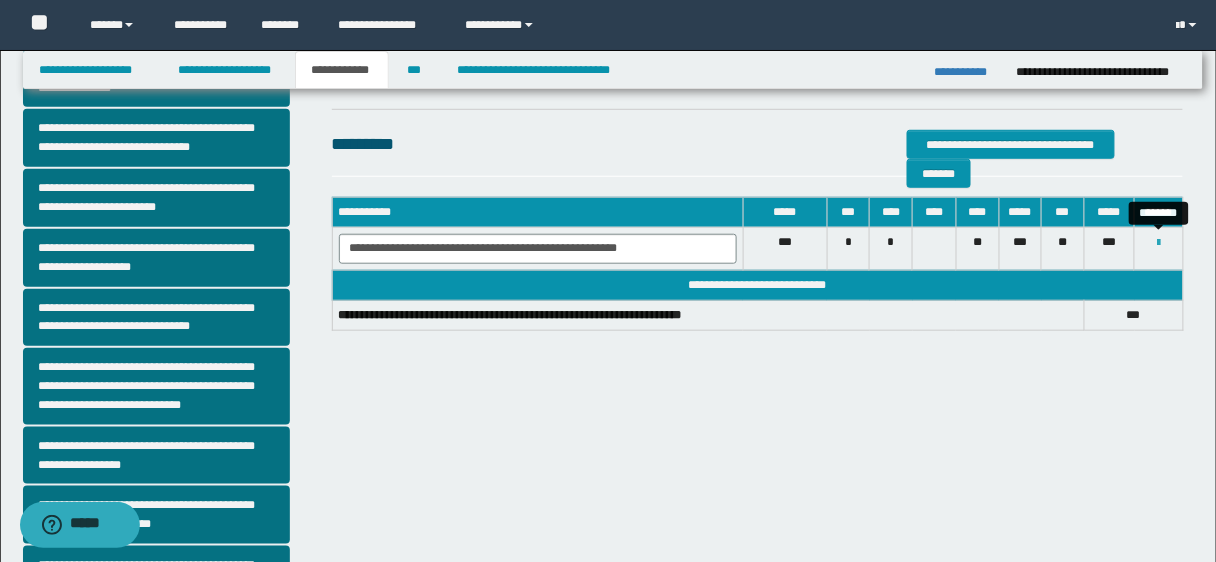 click at bounding box center [1159, 243] 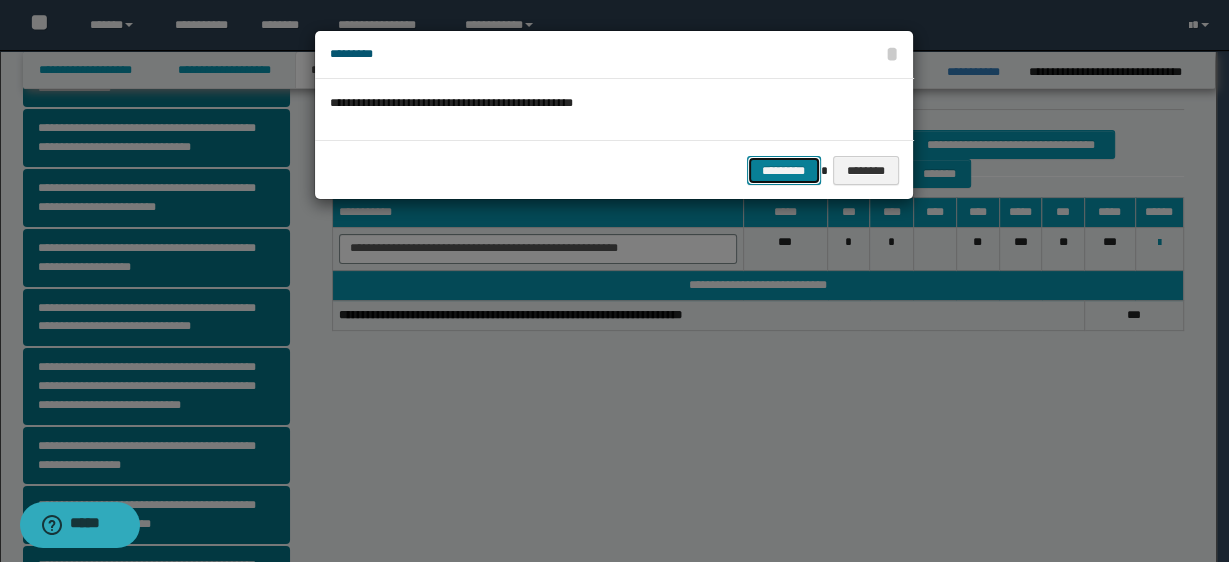 click on "*********" at bounding box center (784, 170) 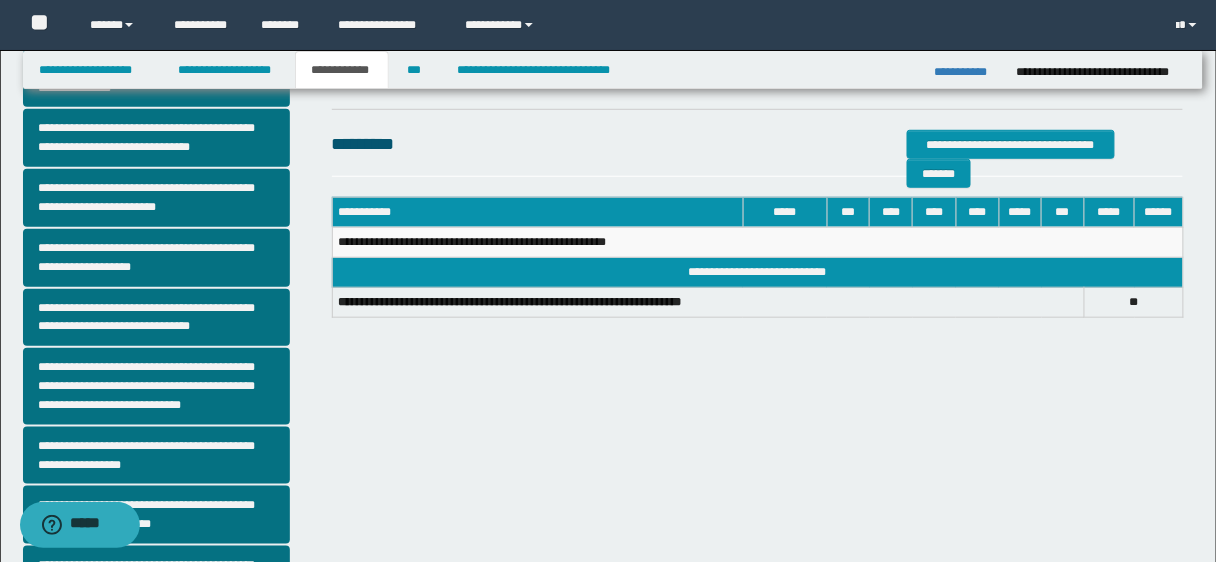 drag, startPoint x: 1150, startPoint y: 306, endPoint x: 1173, endPoint y: 306, distance: 23 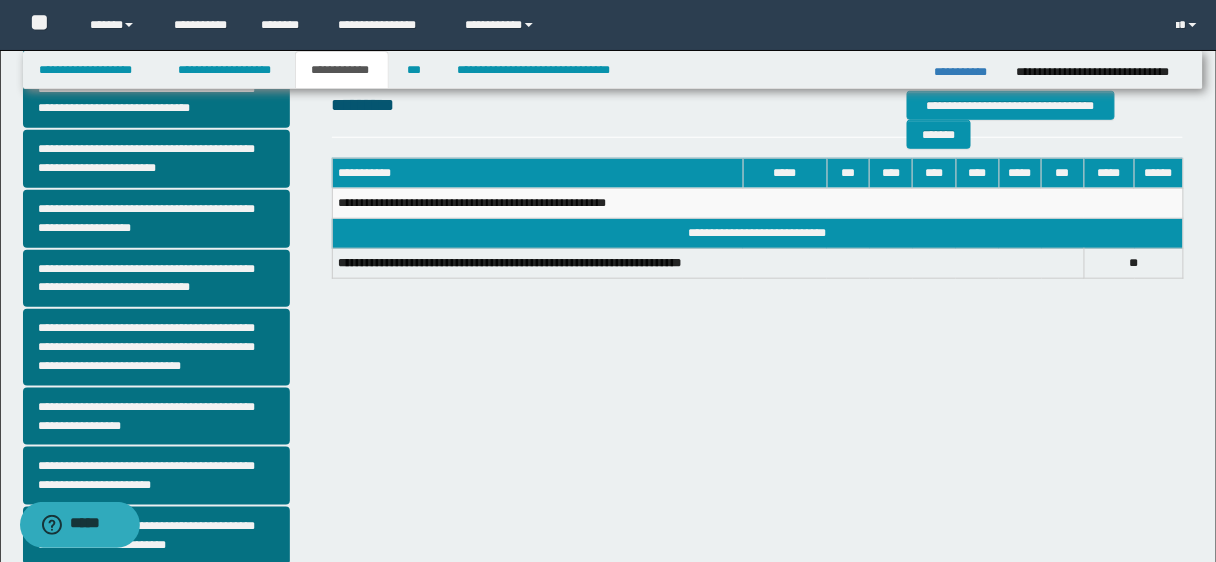 scroll, scrollTop: 398, scrollLeft: 0, axis: vertical 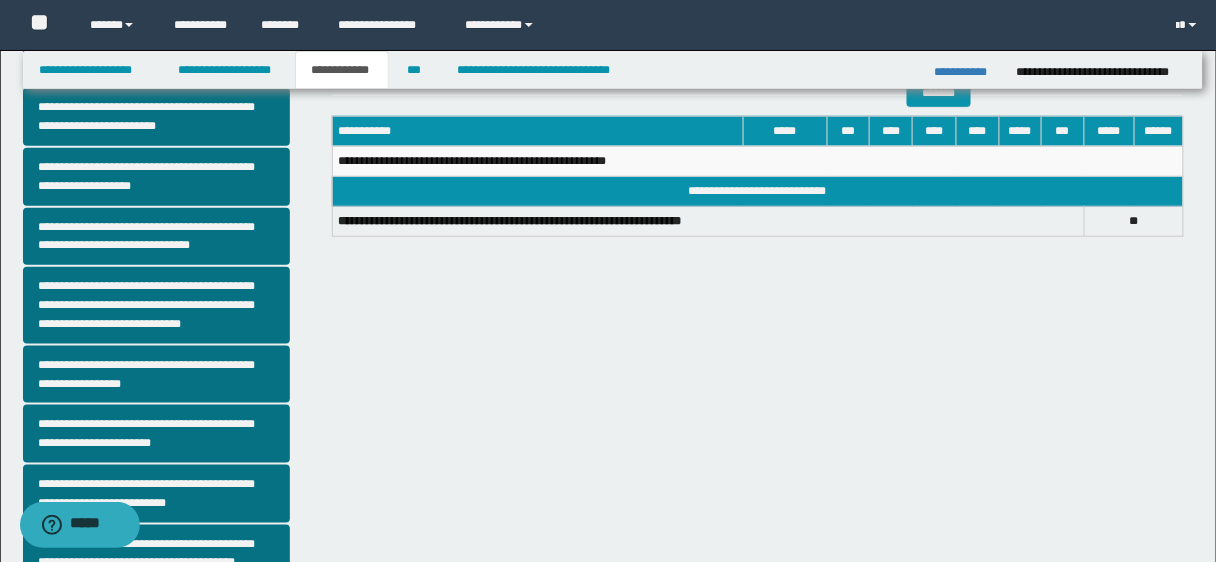 drag, startPoint x: 1205, startPoint y: 341, endPoint x: 1194, endPoint y: 361, distance: 22.825424 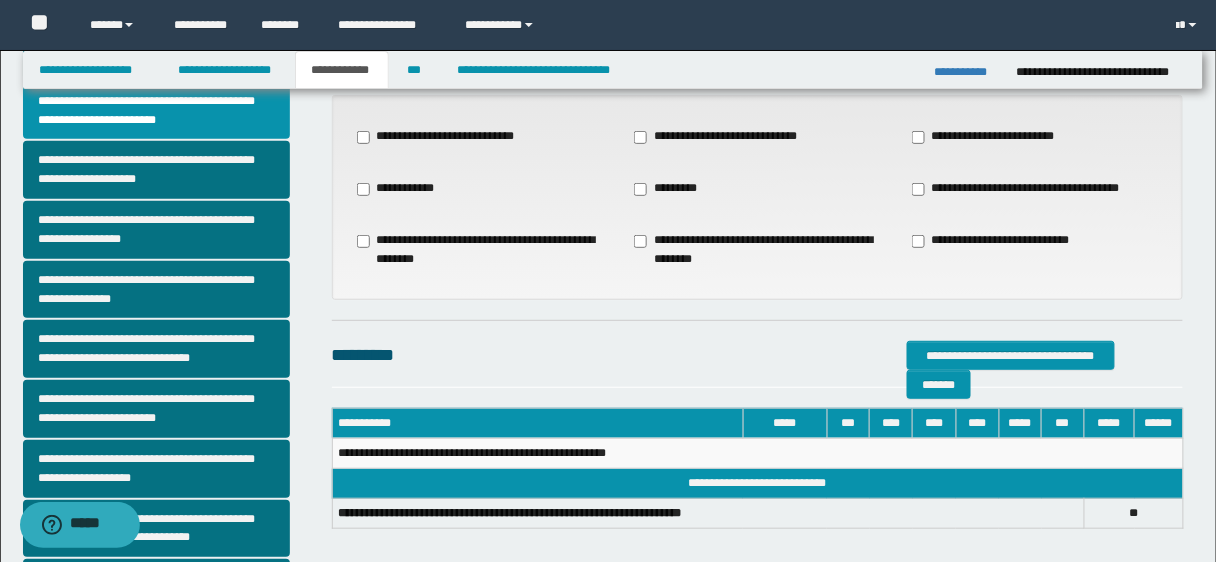 scroll, scrollTop: 104, scrollLeft: 0, axis: vertical 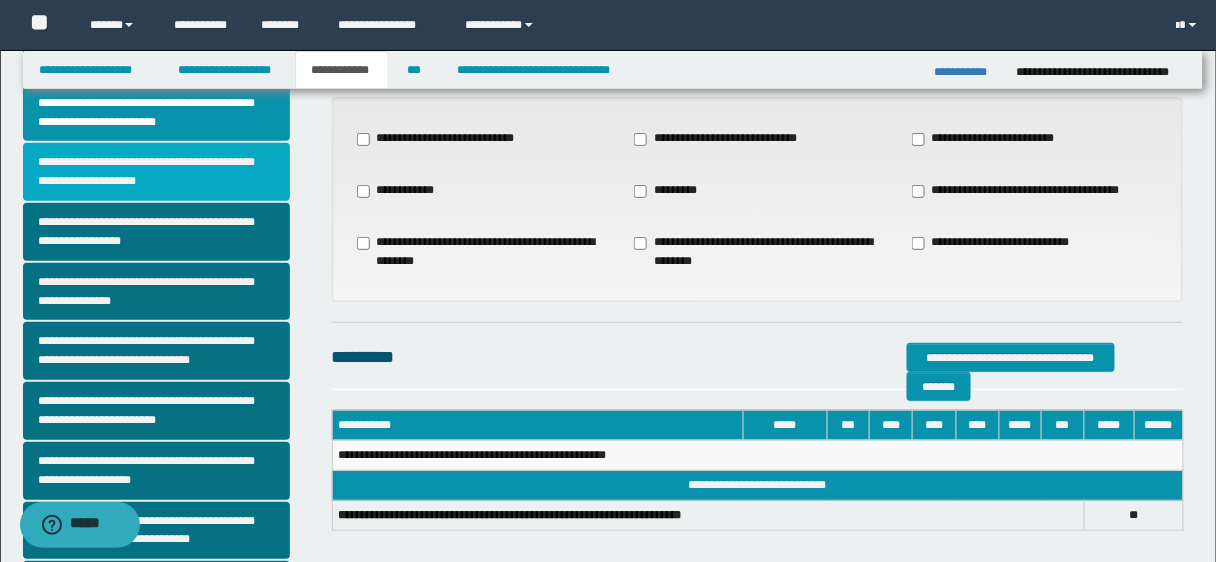 click on "**********" at bounding box center (156, 172) 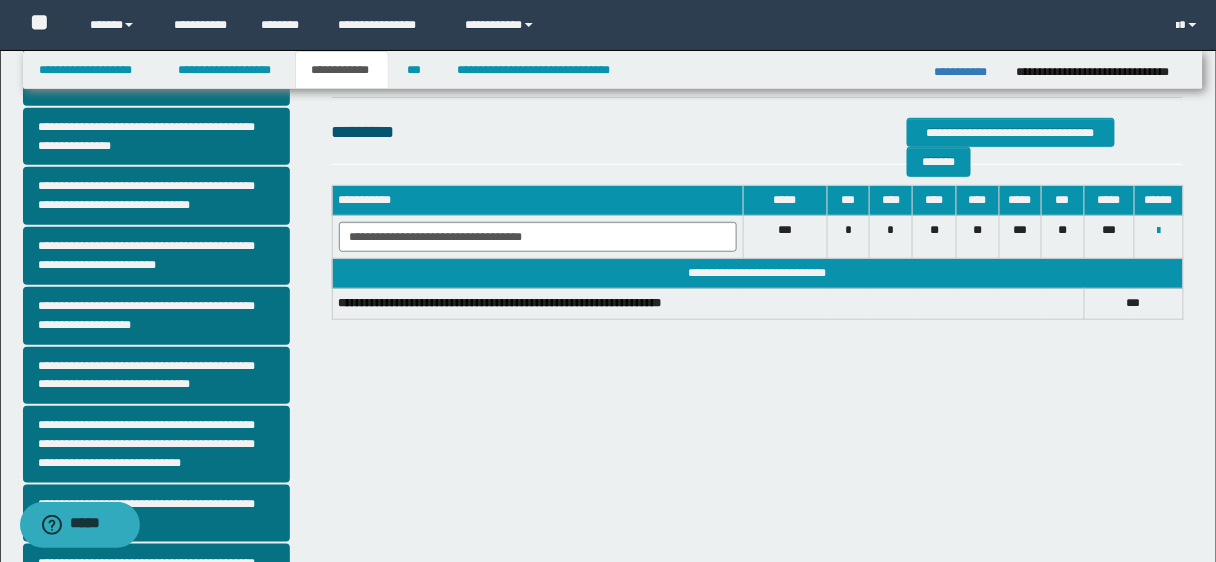 scroll, scrollTop: 240, scrollLeft: 0, axis: vertical 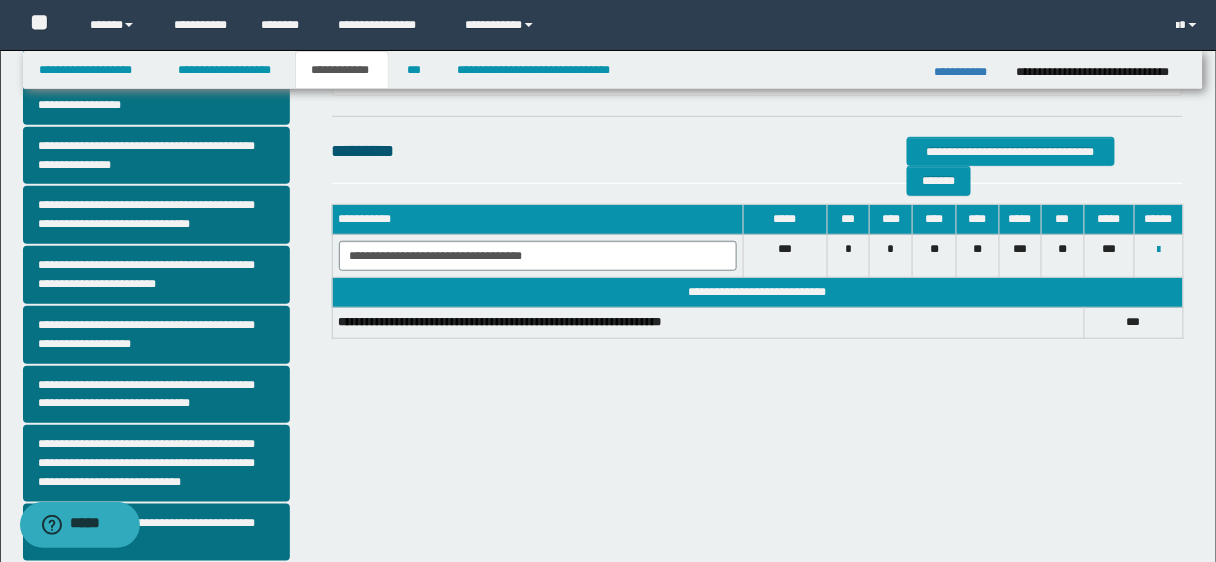 click at bounding box center (1159, 256) 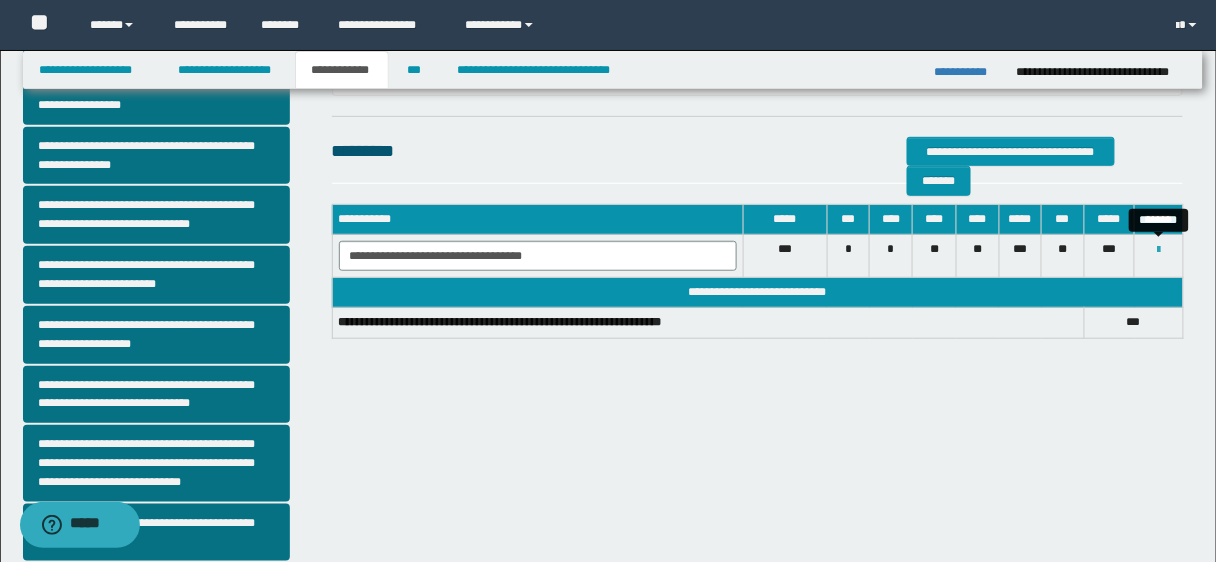 click at bounding box center (1159, 250) 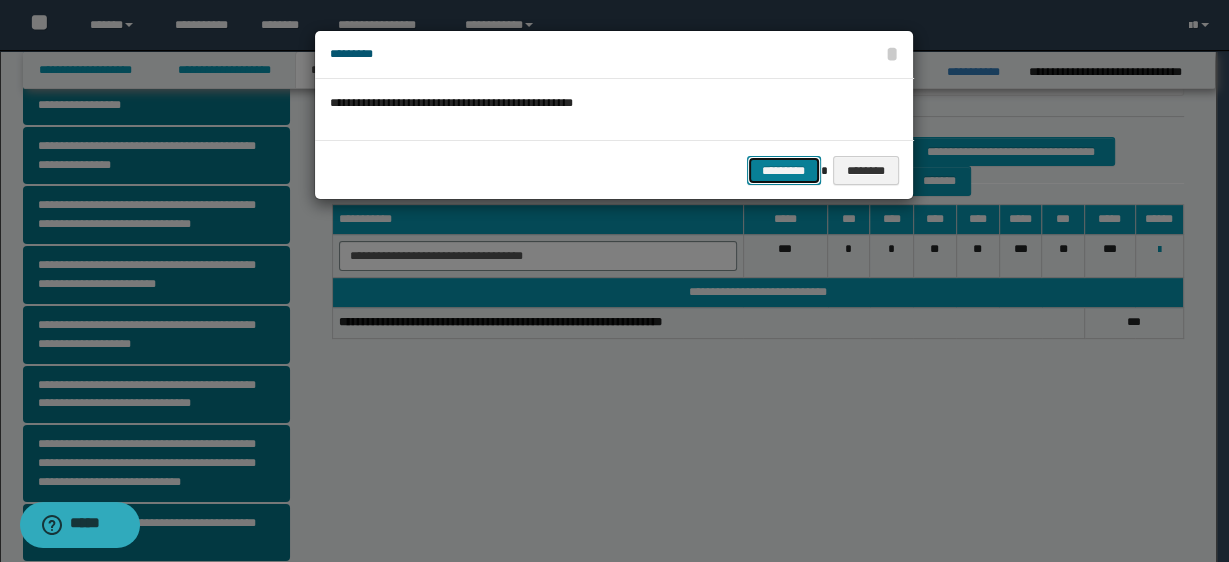 click on "*********" at bounding box center (784, 170) 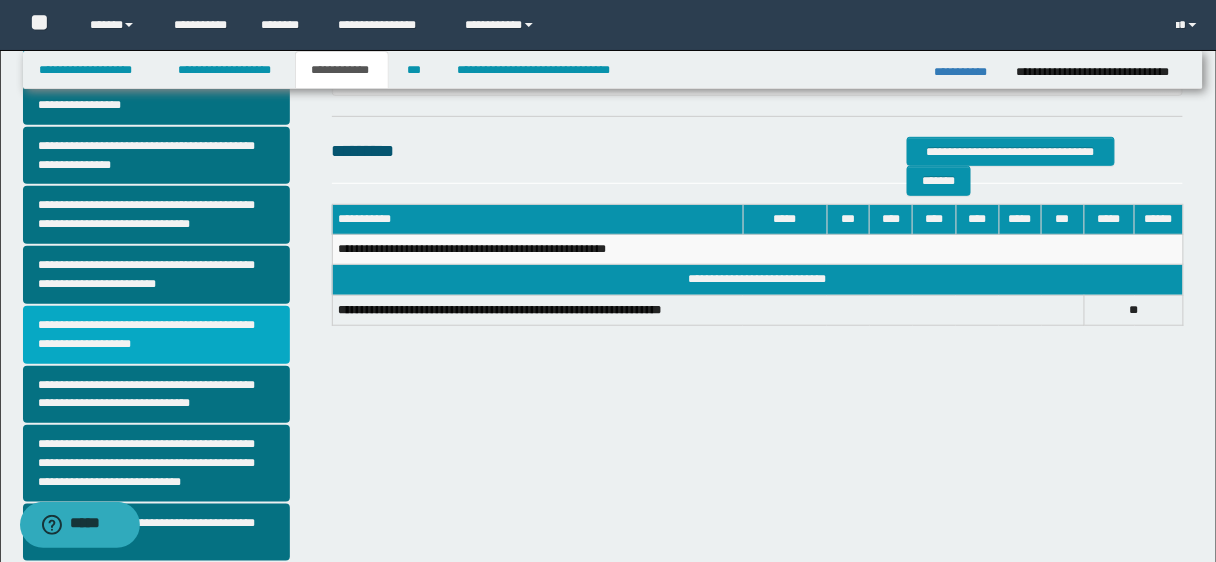 click on "**********" at bounding box center (156, 335) 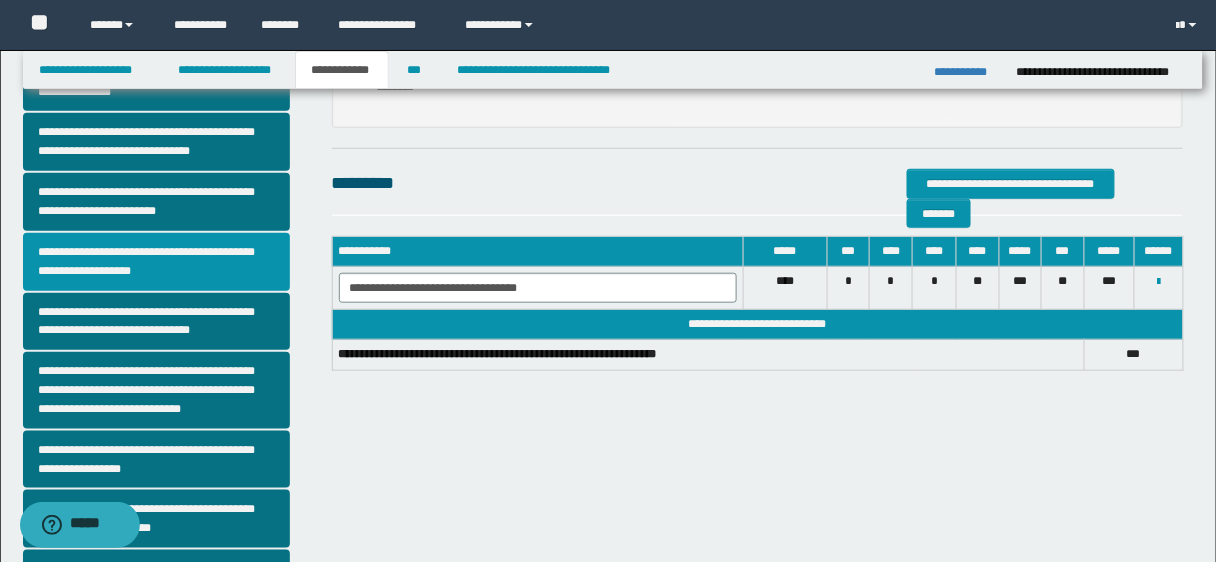 scroll, scrollTop: 310, scrollLeft: 0, axis: vertical 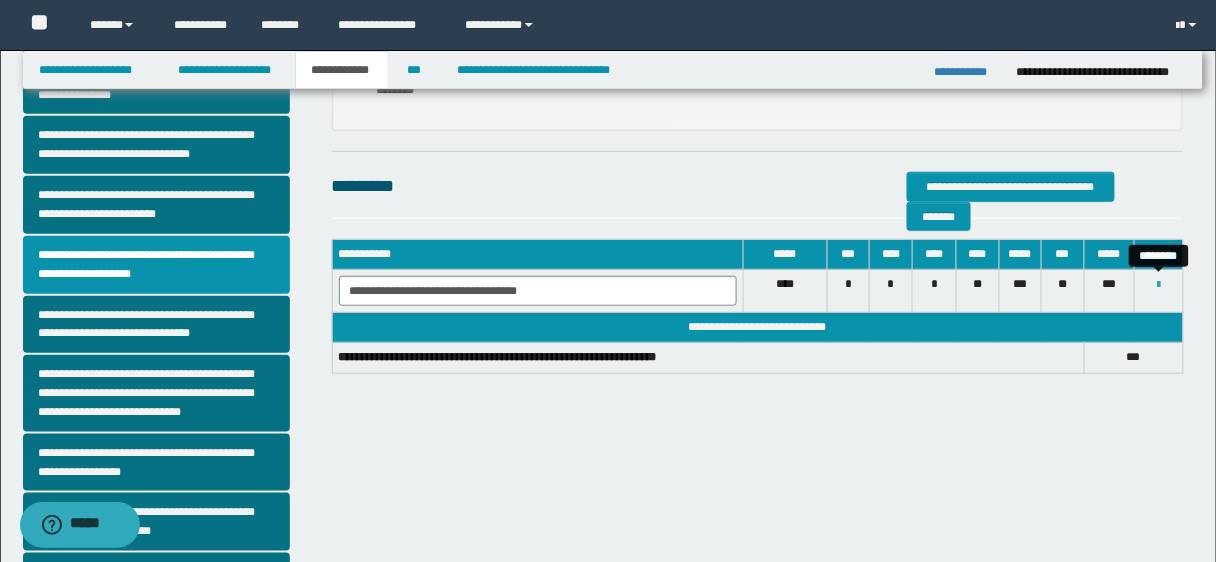 click at bounding box center (1159, 285) 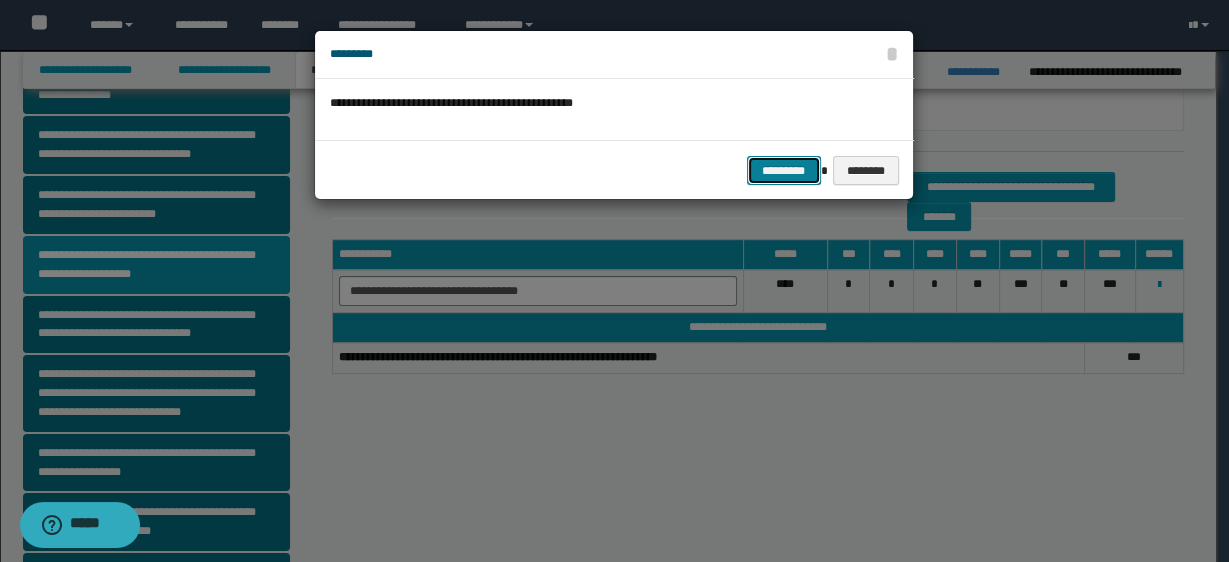click on "*********" at bounding box center (784, 170) 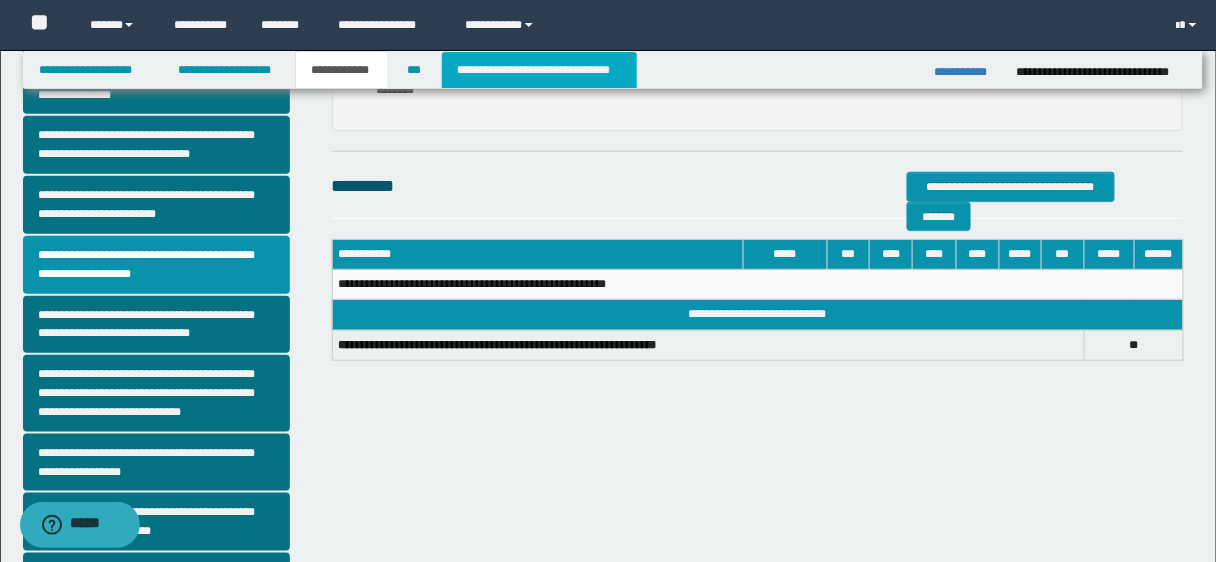 click on "**********" at bounding box center [539, 70] 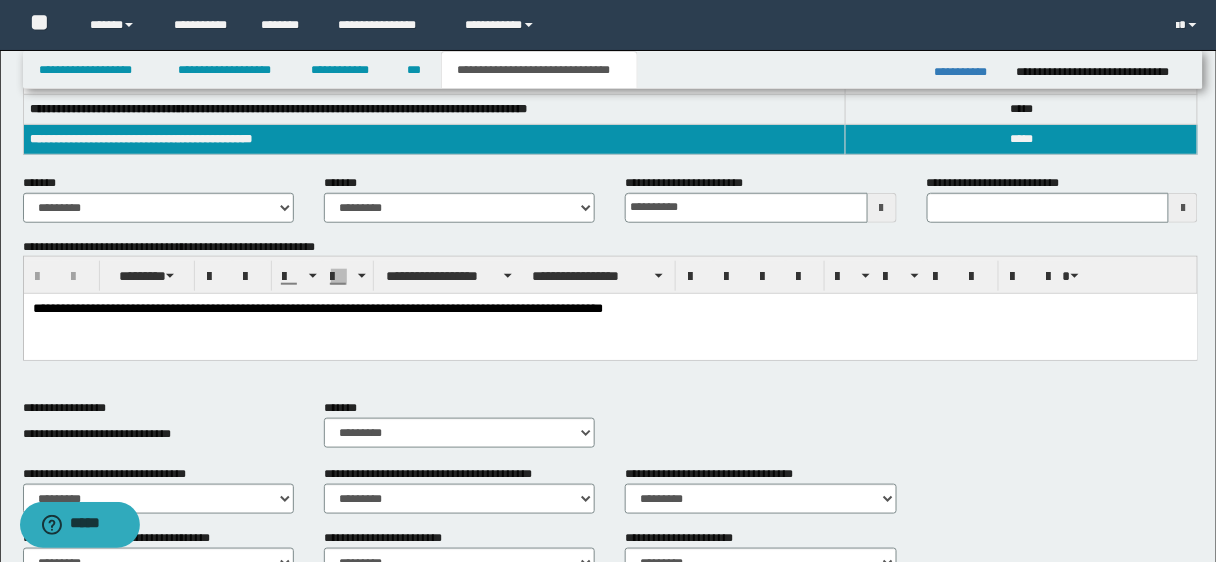 type 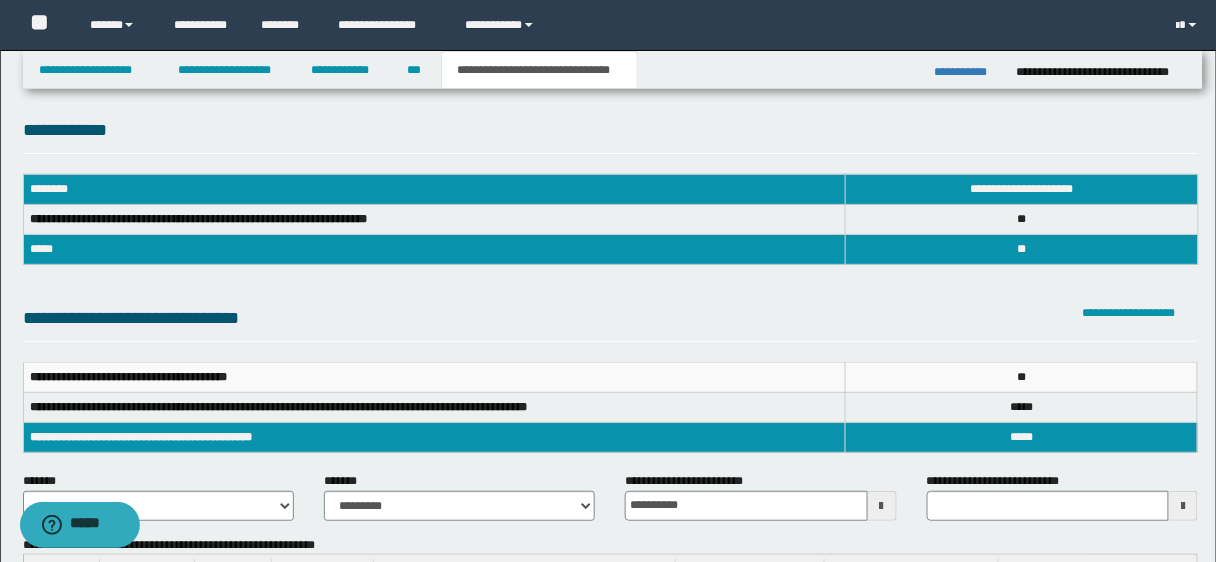 scroll, scrollTop: 0, scrollLeft: 0, axis: both 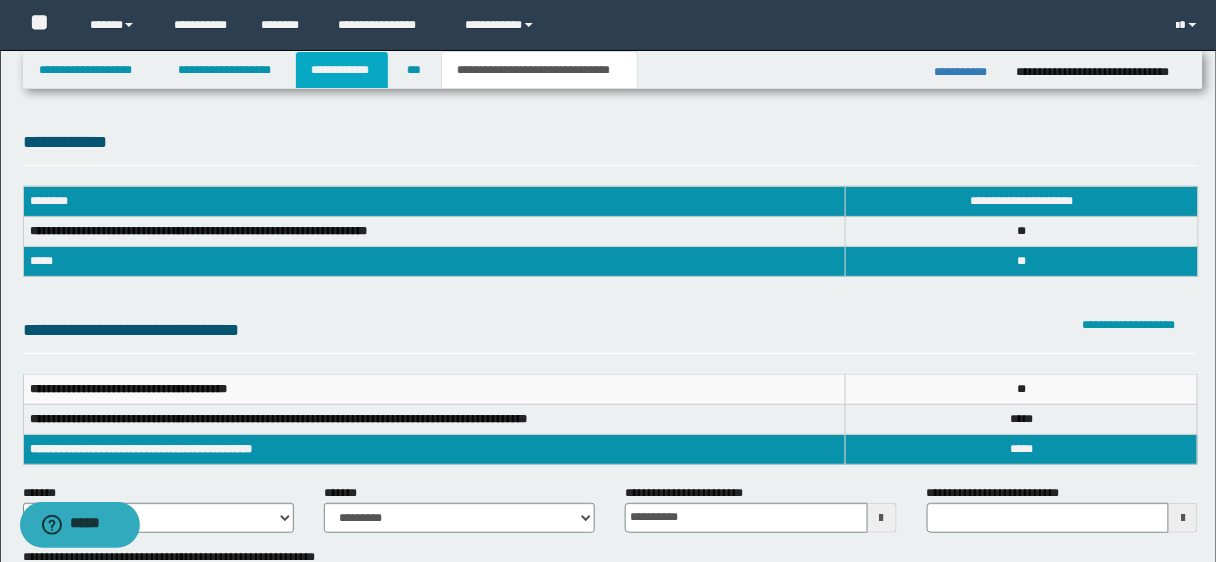 click on "**********" at bounding box center [342, 70] 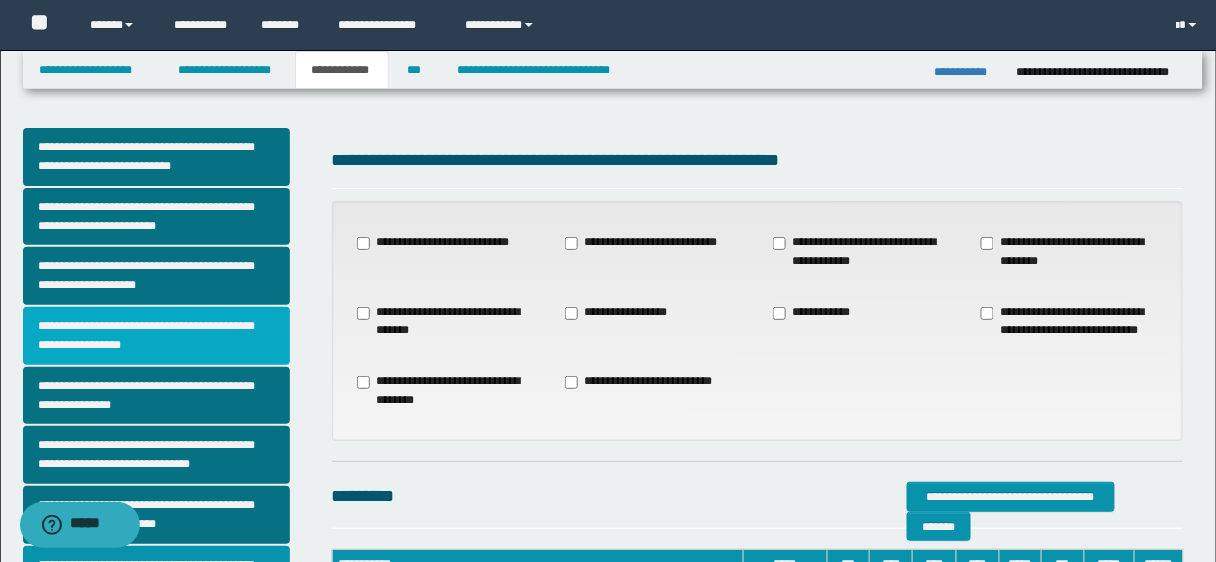 click on "**********" at bounding box center (156, 336) 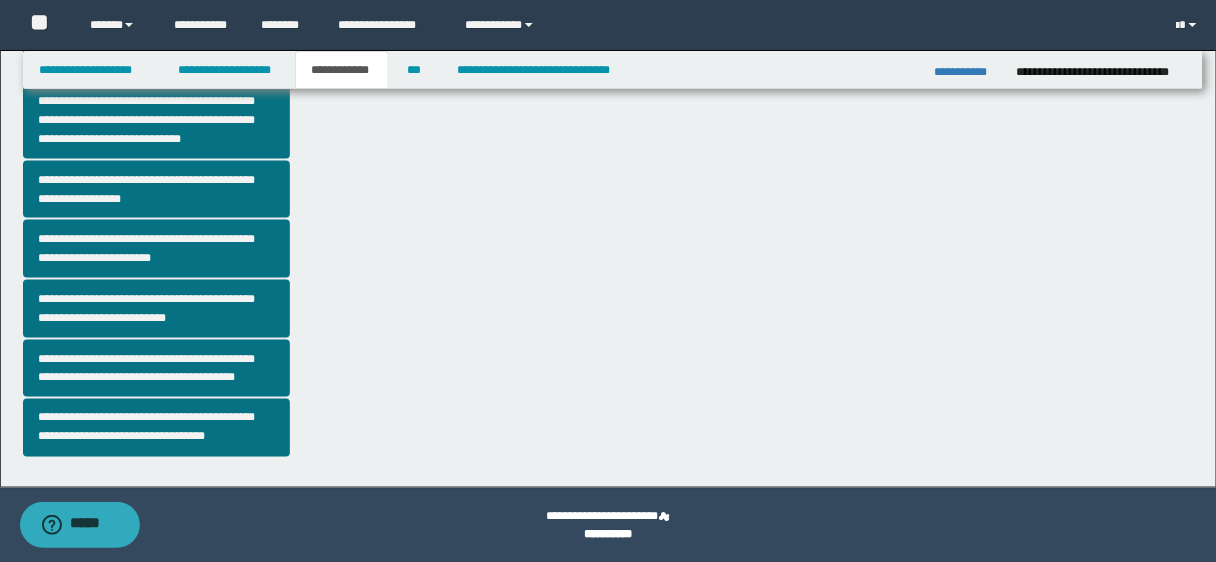 scroll, scrollTop: 585, scrollLeft: 0, axis: vertical 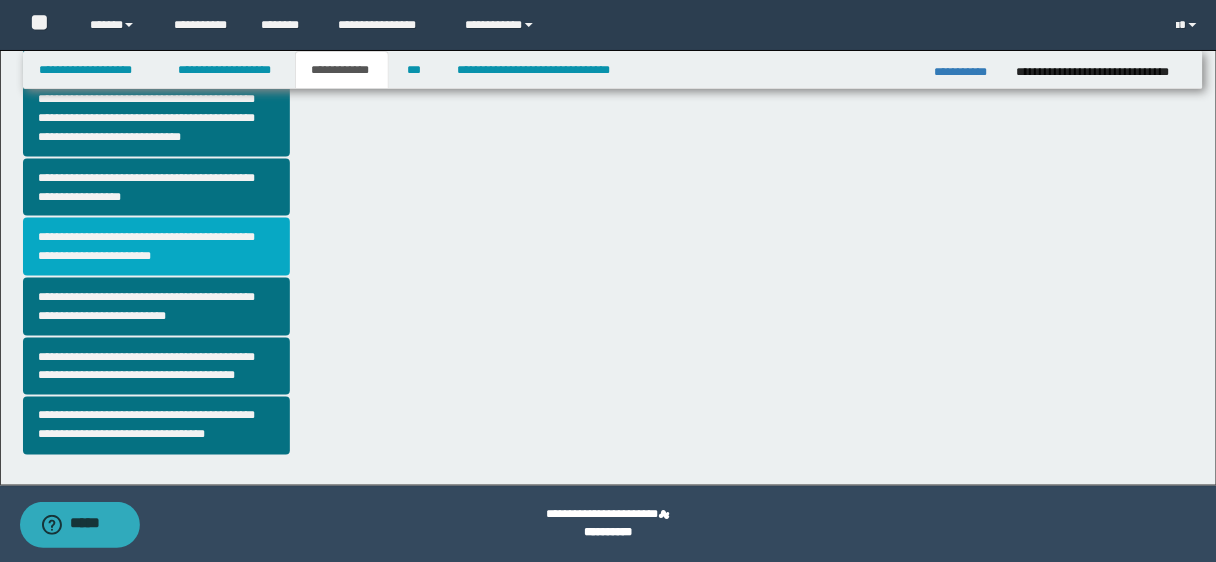 click on "**********" at bounding box center [156, 247] 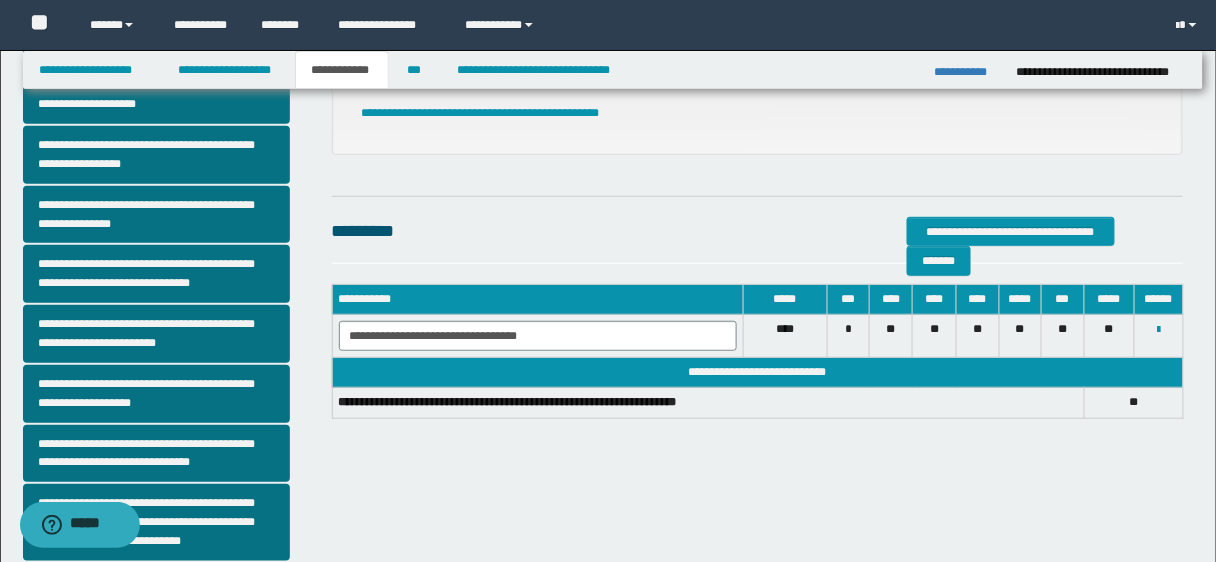 scroll, scrollTop: 260, scrollLeft: 0, axis: vertical 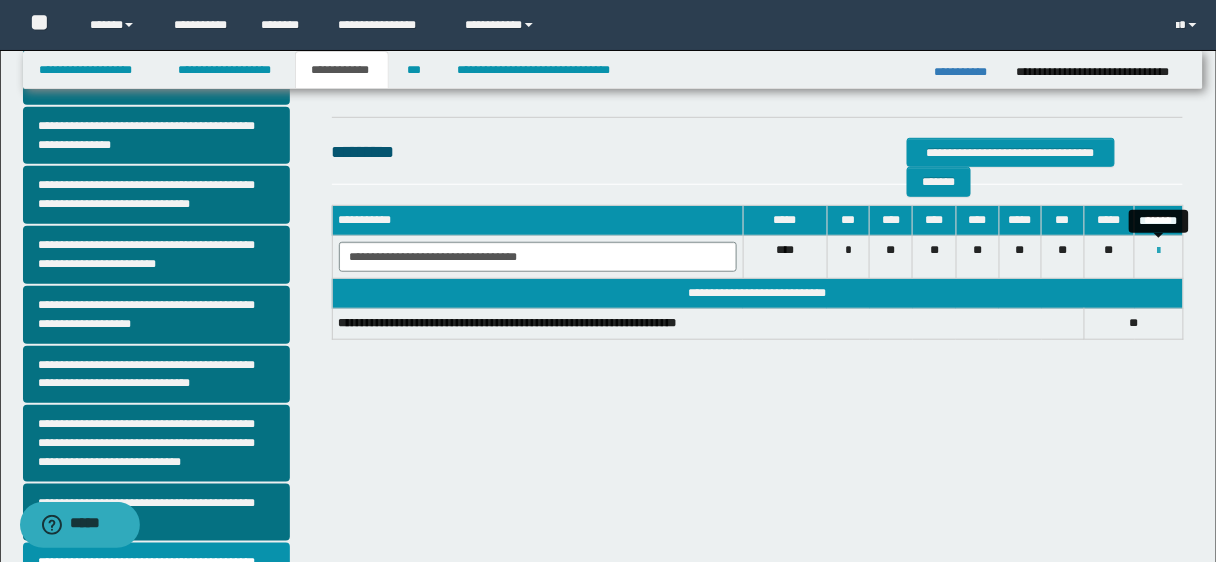 click at bounding box center (1159, 251) 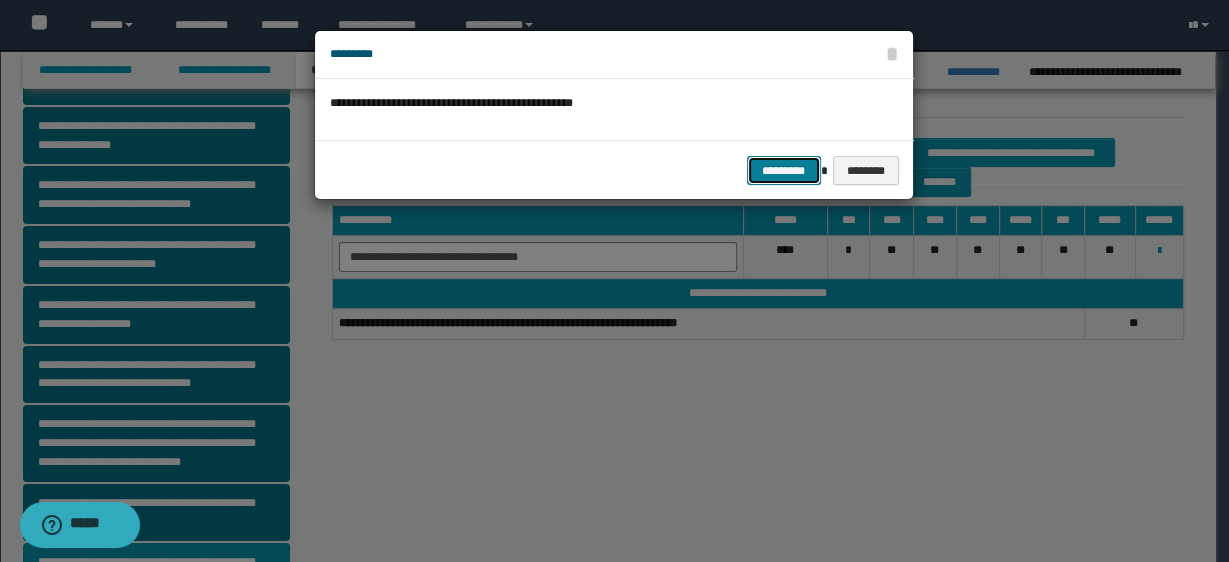 click on "*********" at bounding box center (784, 170) 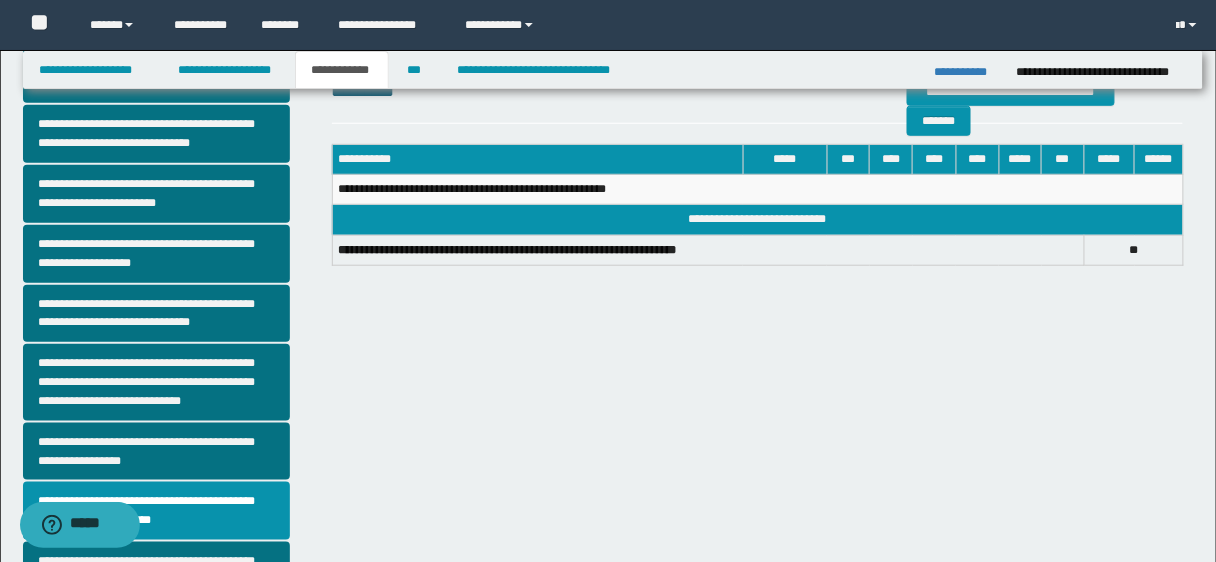 scroll, scrollTop: 325, scrollLeft: 0, axis: vertical 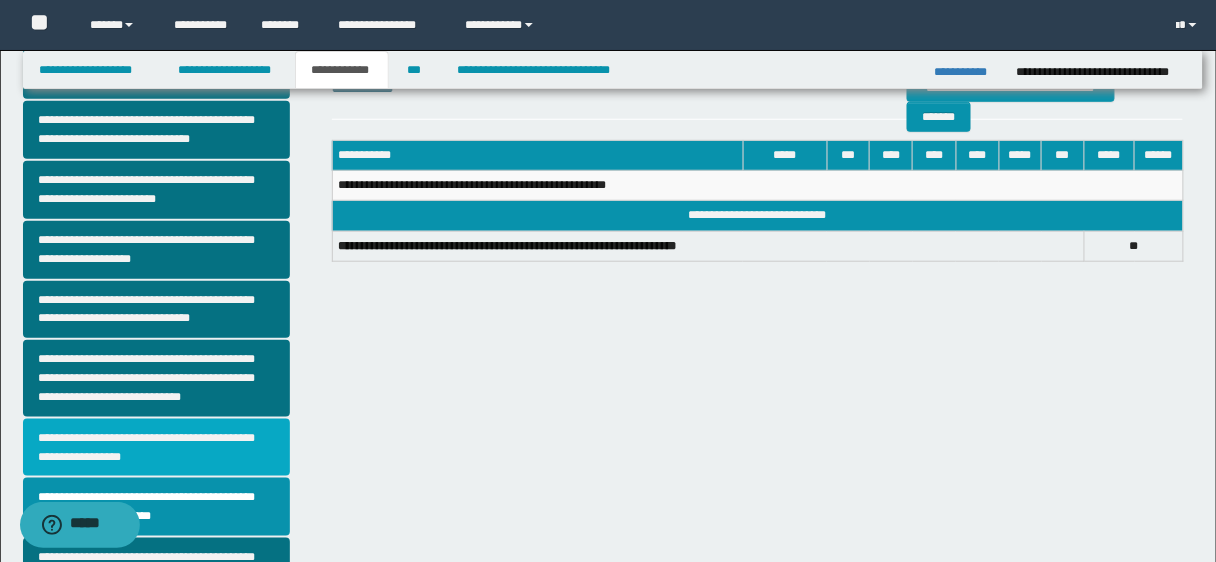 click on "**********" at bounding box center (156, 448) 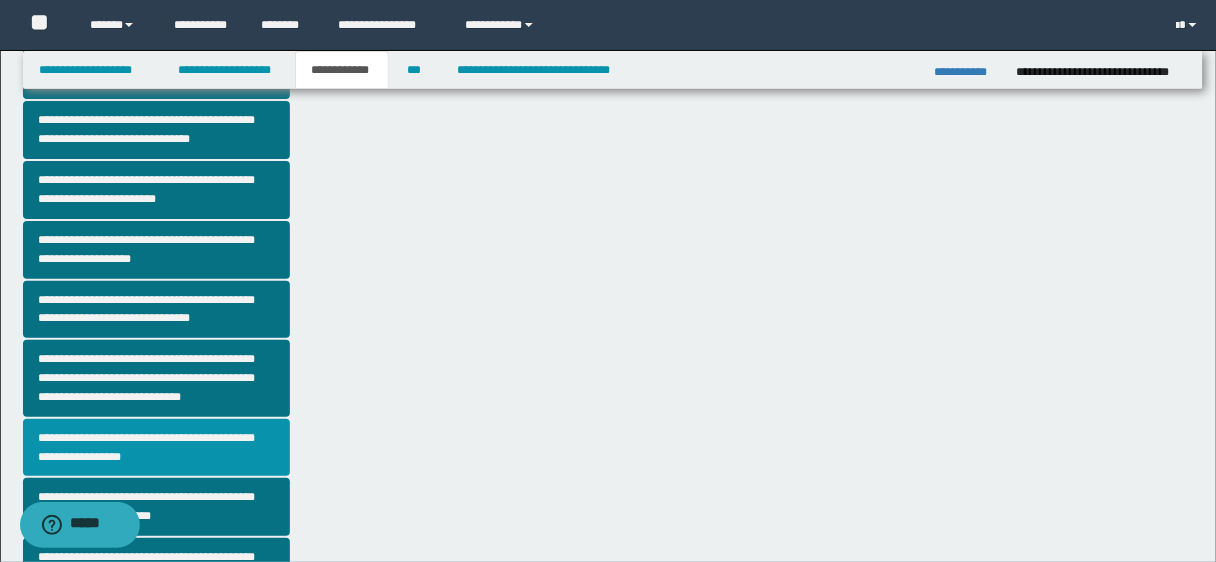 scroll, scrollTop: 0, scrollLeft: 0, axis: both 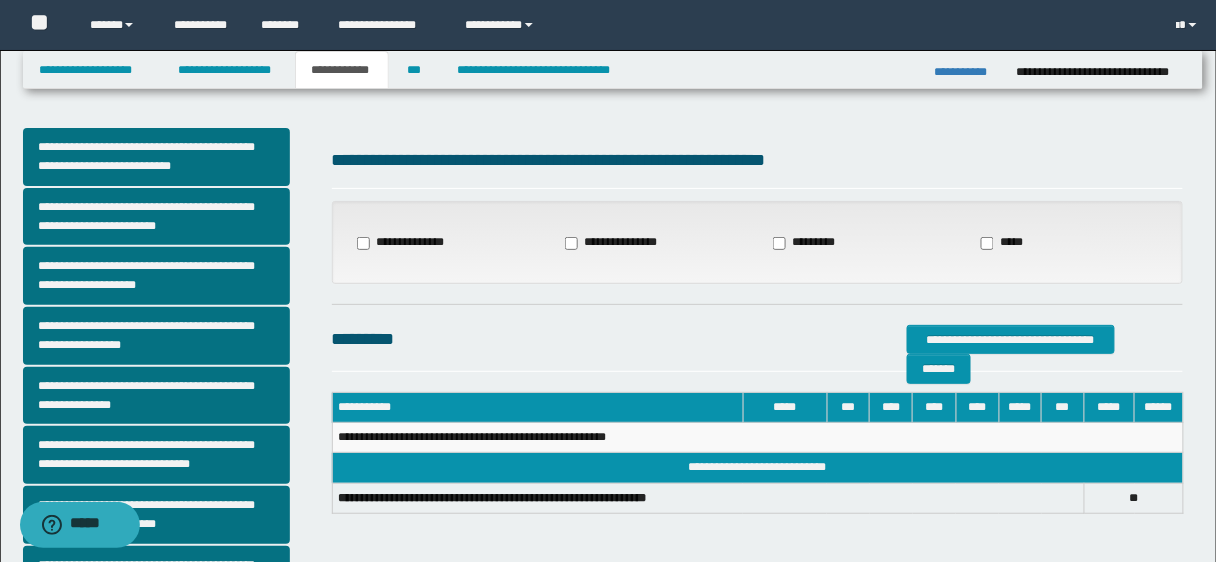 click on "**********" at bounding box center (618, 243) 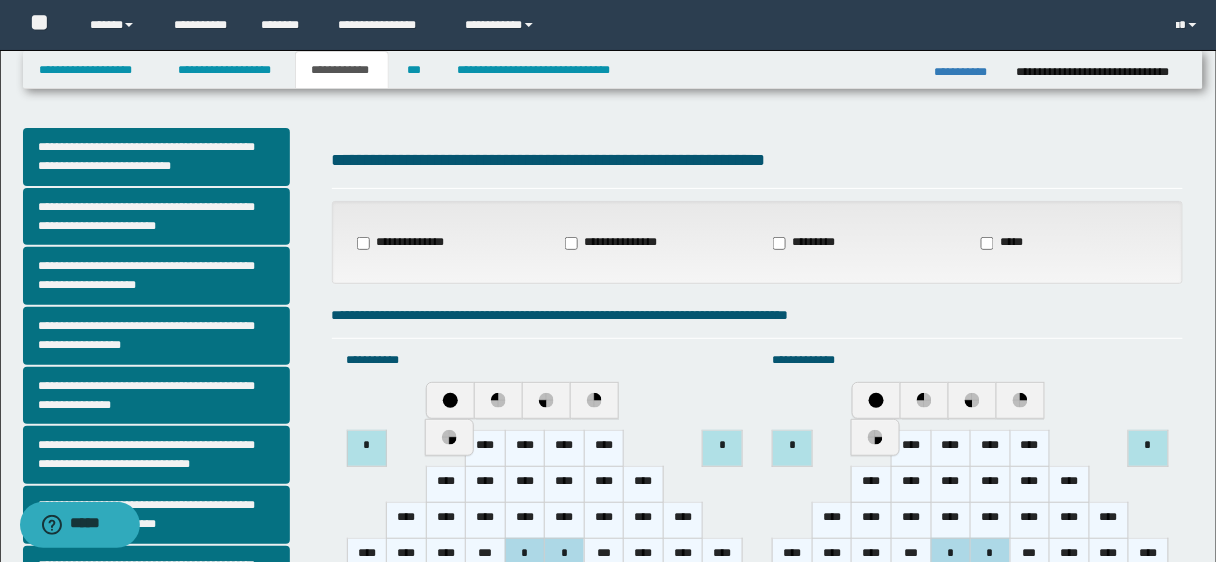 click on "**********" at bounding box center [446, 243] 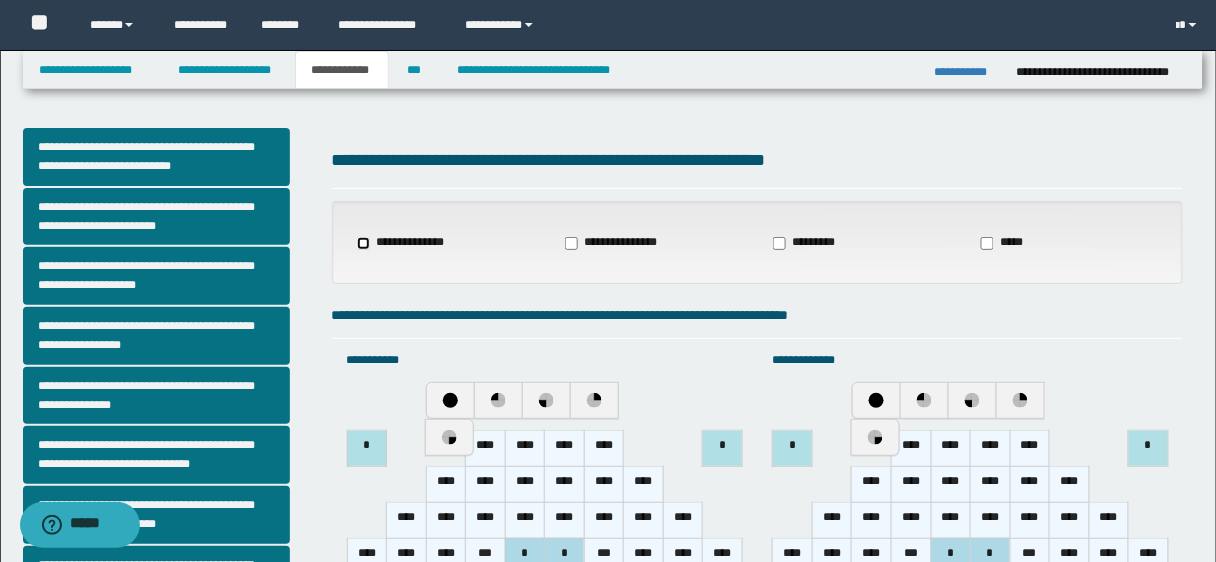 select on "*" 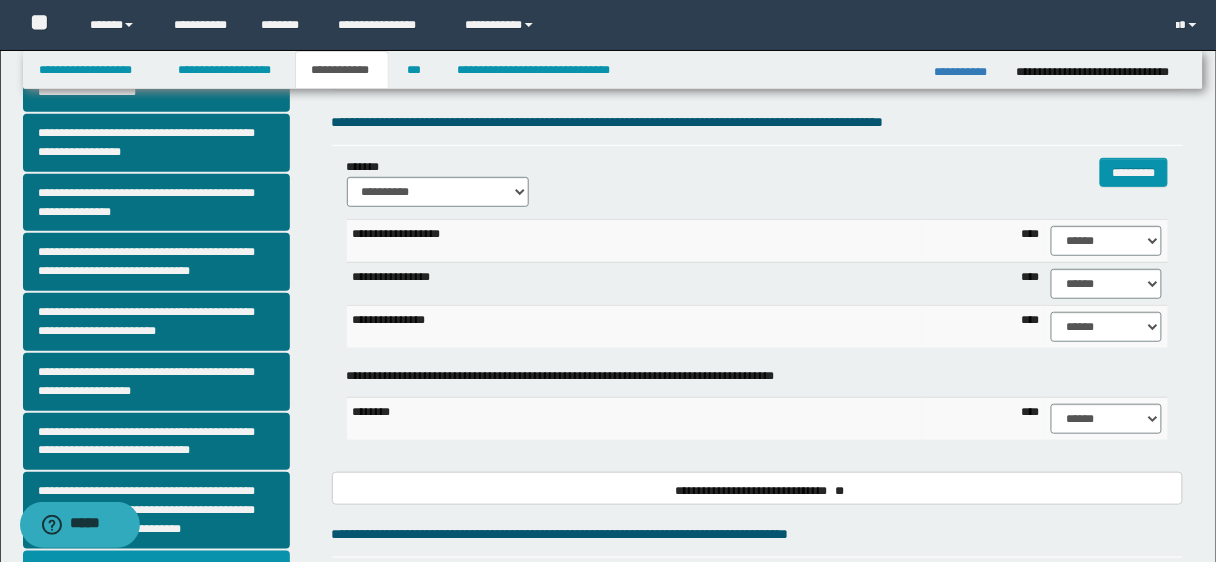 scroll, scrollTop: 204, scrollLeft: 0, axis: vertical 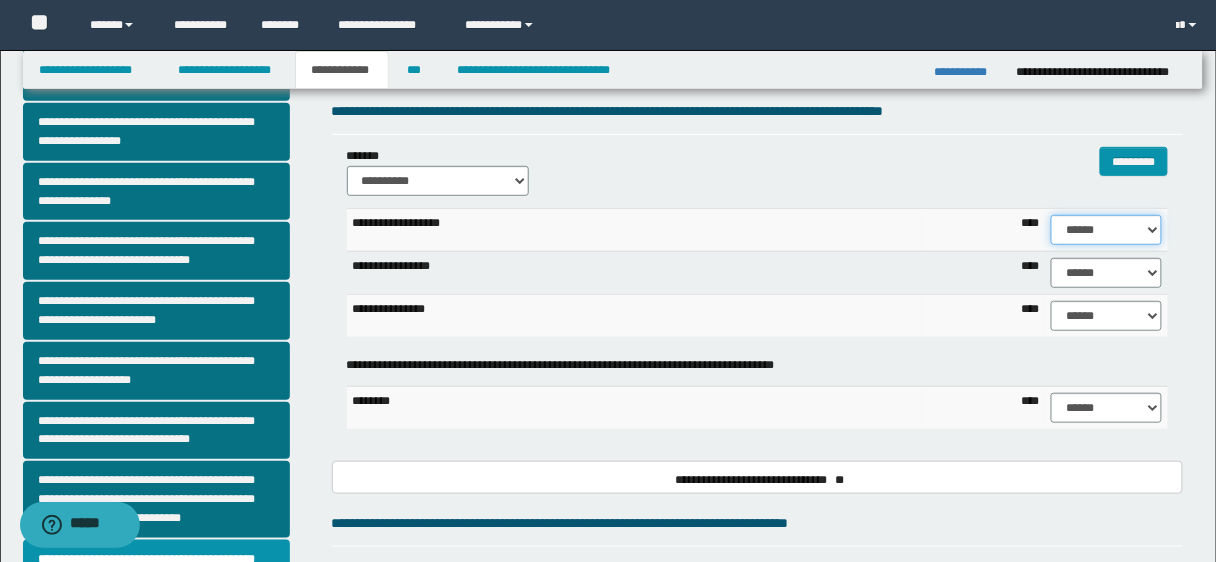 click on "******
****
**
**
**
**
**
**
**
**
***
***
***
***
***
***
***
***
***
***
****
****
****
****" at bounding box center (1106, 230) 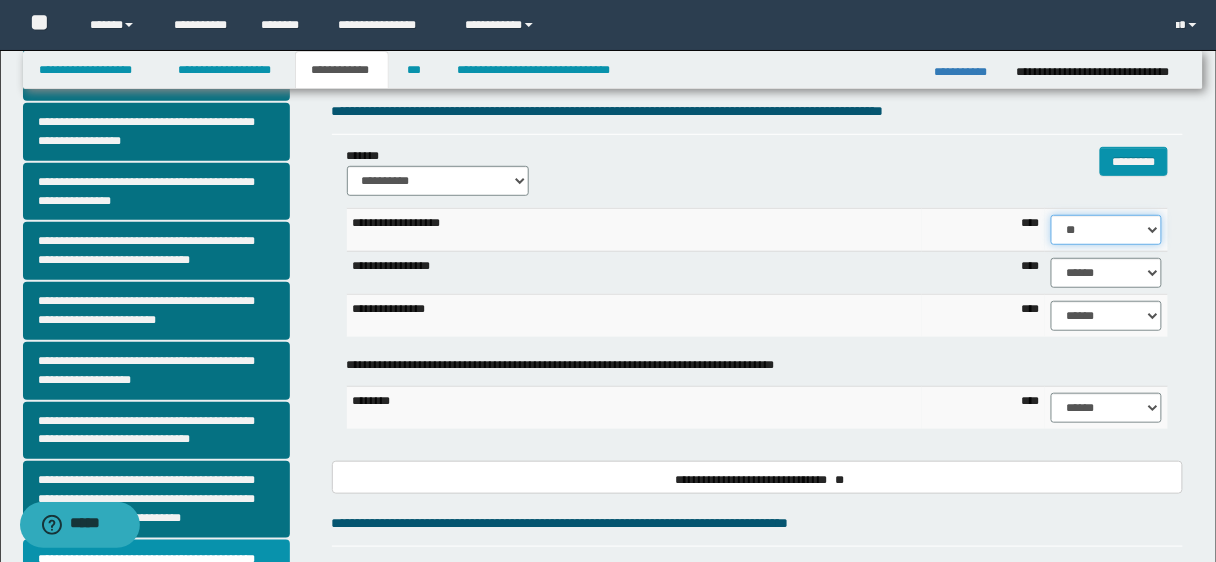click on "******
****
**
**
**
**
**
**
**
**
***
***
***
***
***
***
***
***
***
***
****
****
****
****" at bounding box center [1106, 230] 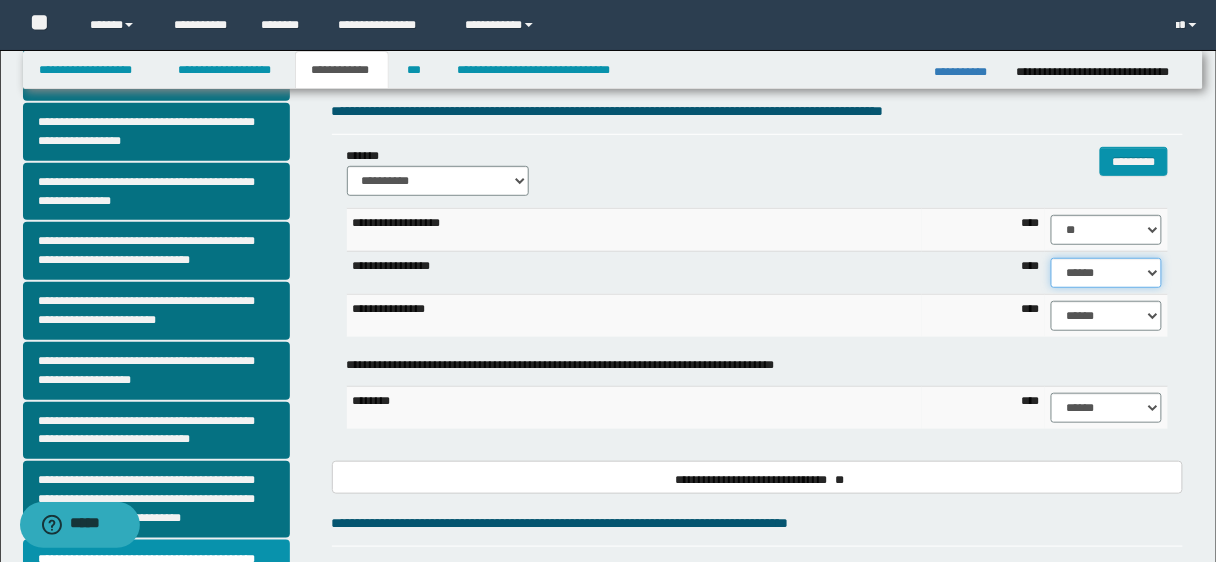 click on "******
****
**
**
**
**
**
**
**
**
***
***
***
***
***
***
***
***
***
***
****
****
****
****" at bounding box center [1106, 273] 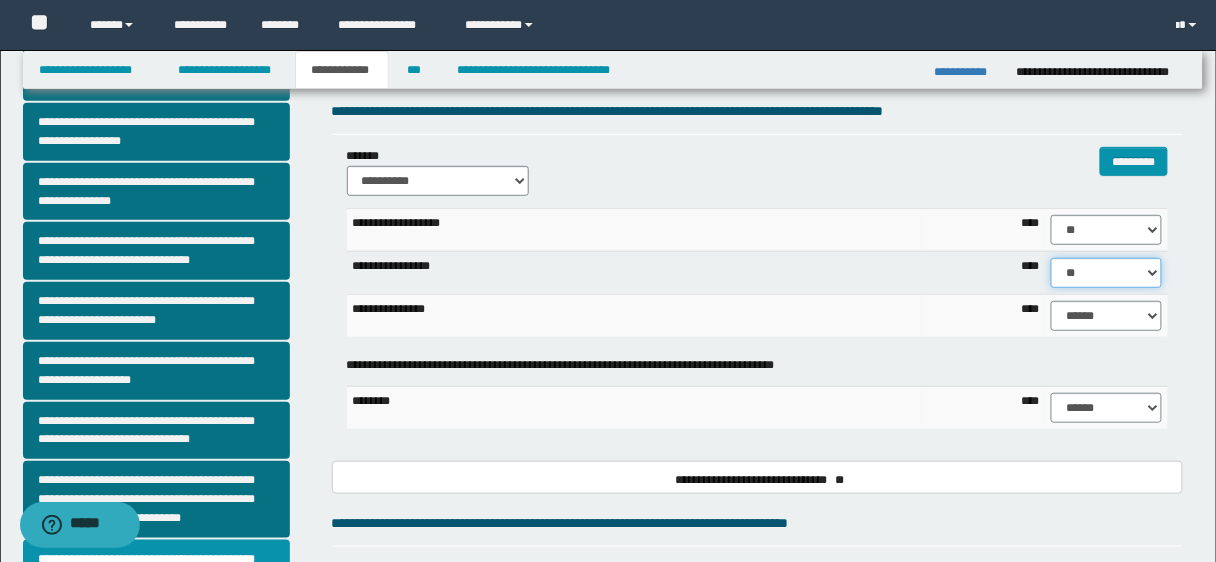 click on "******
****
**
**
**
**
**
**
**
**
***
***
***
***
***
***
***
***
***
***
****
****
****
****" at bounding box center [1106, 273] 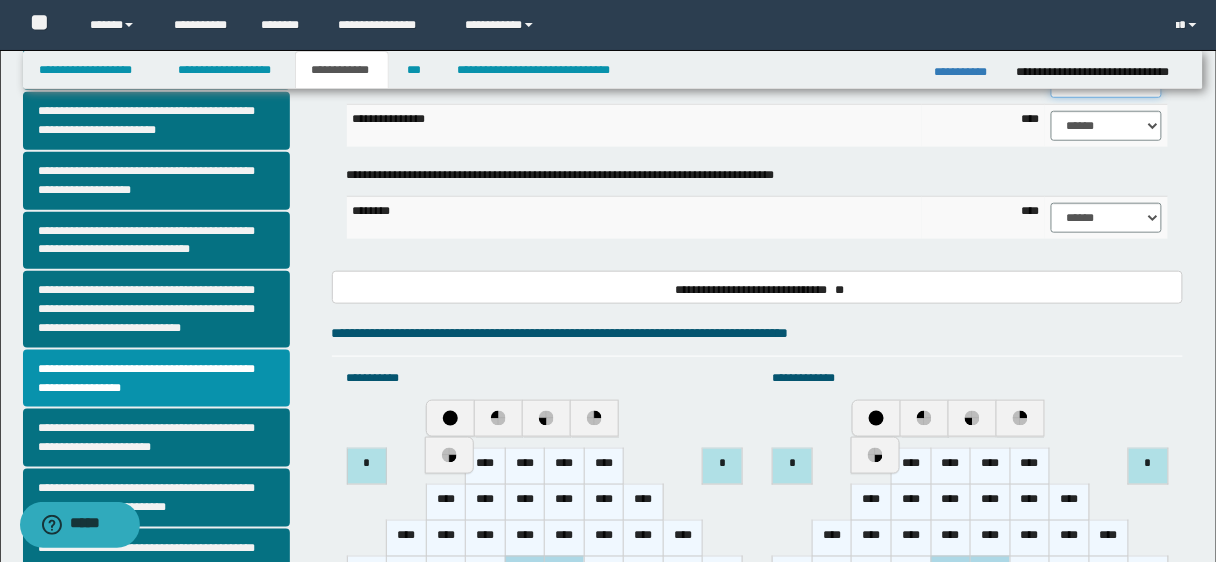 scroll, scrollTop: 684, scrollLeft: 0, axis: vertical 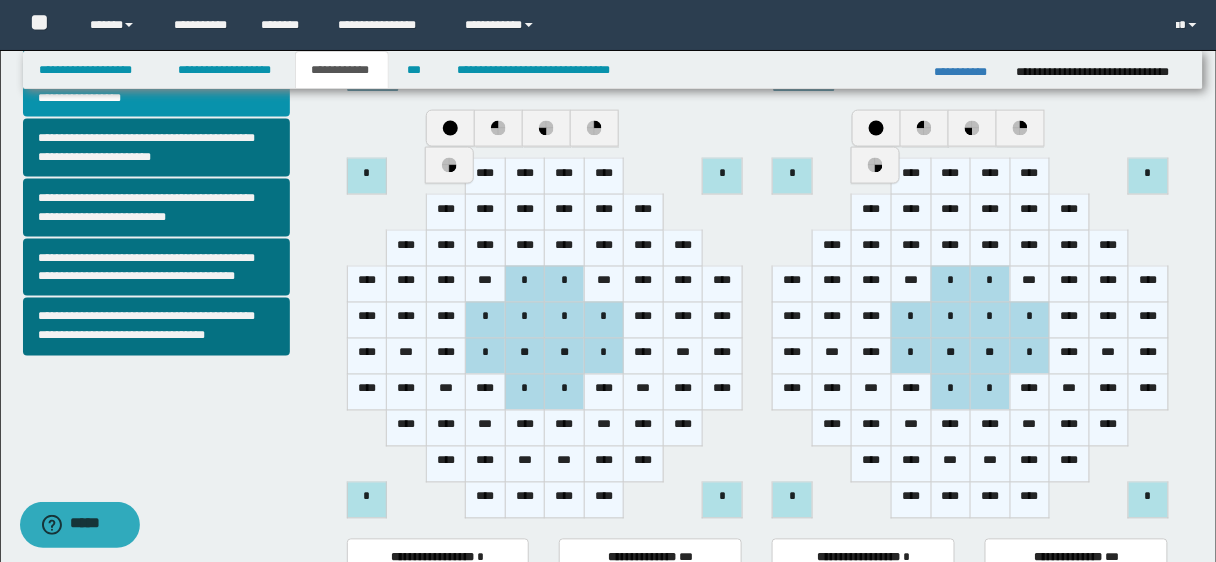 click on "*" at bounding box center (525, 284) 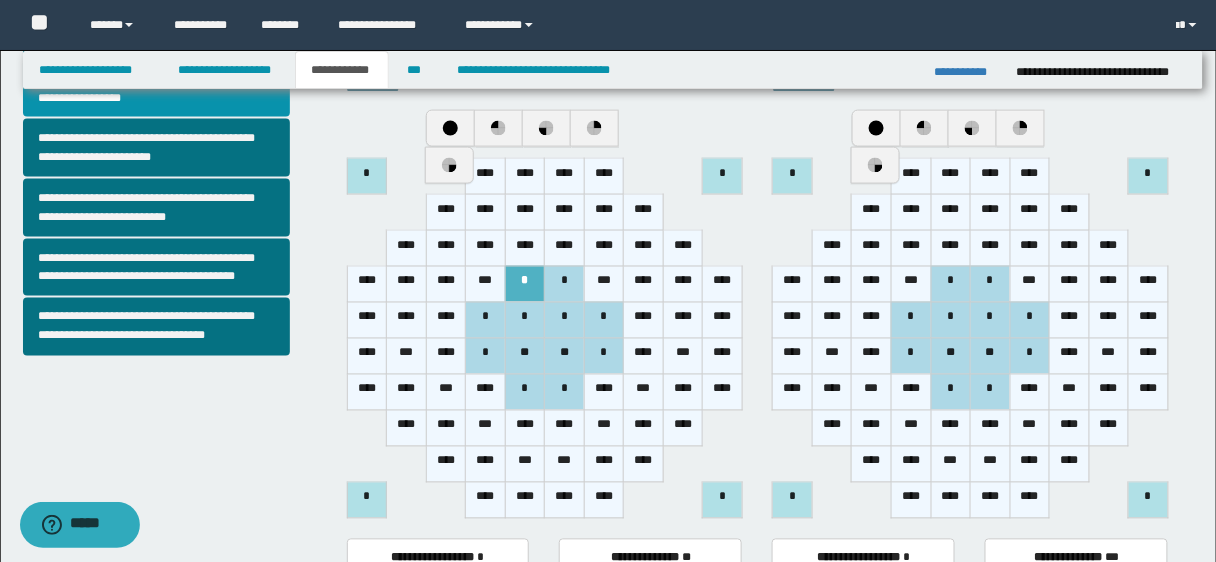 click on "***" at bounding box center (486, 284) 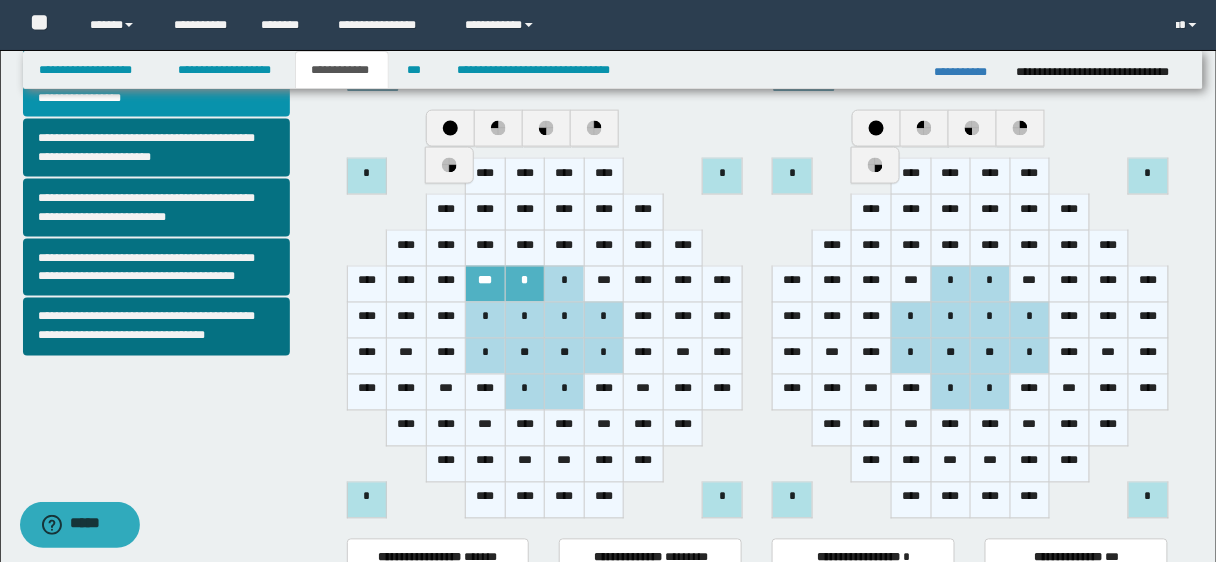 click on "*" at bounding box center [565, 284] 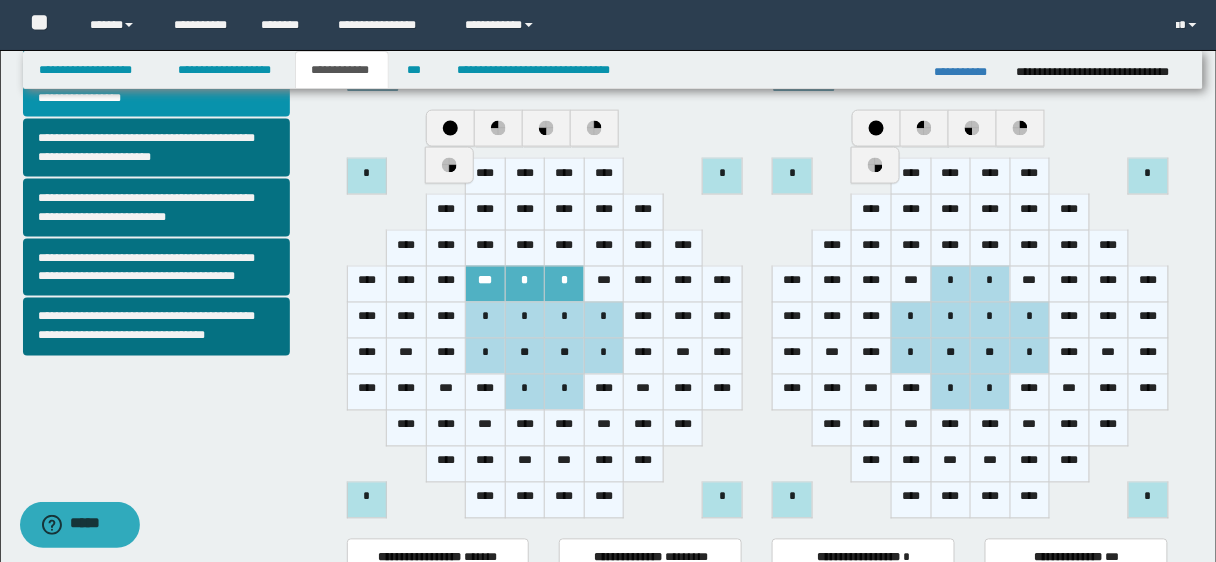 click on "***" at bounding box center [604, 284] 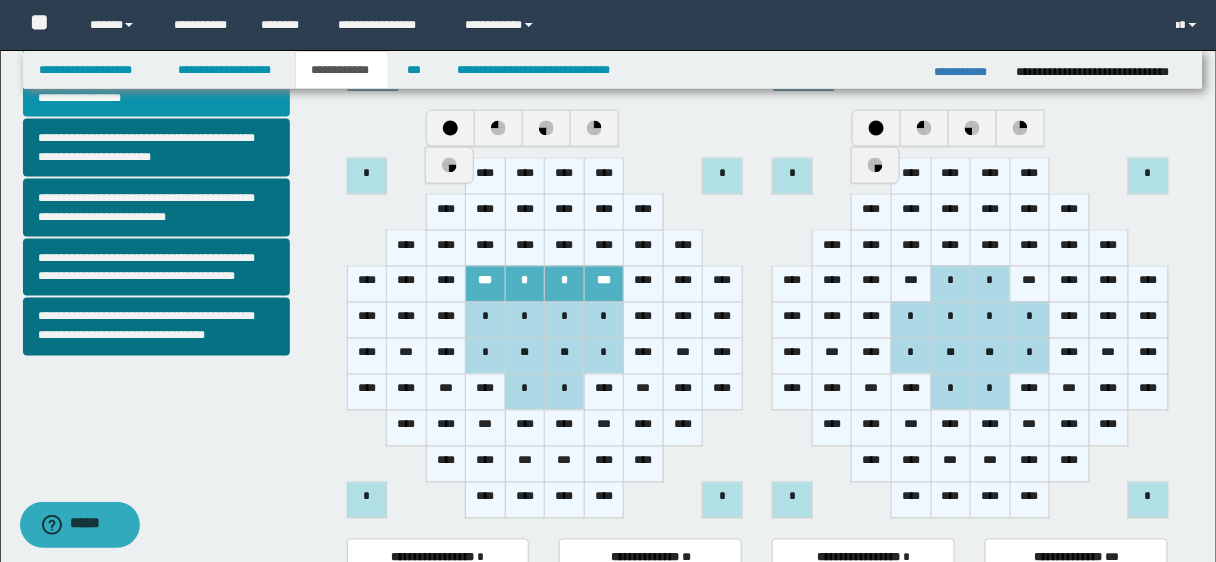 click on "*" at bounding box center [486, 320] 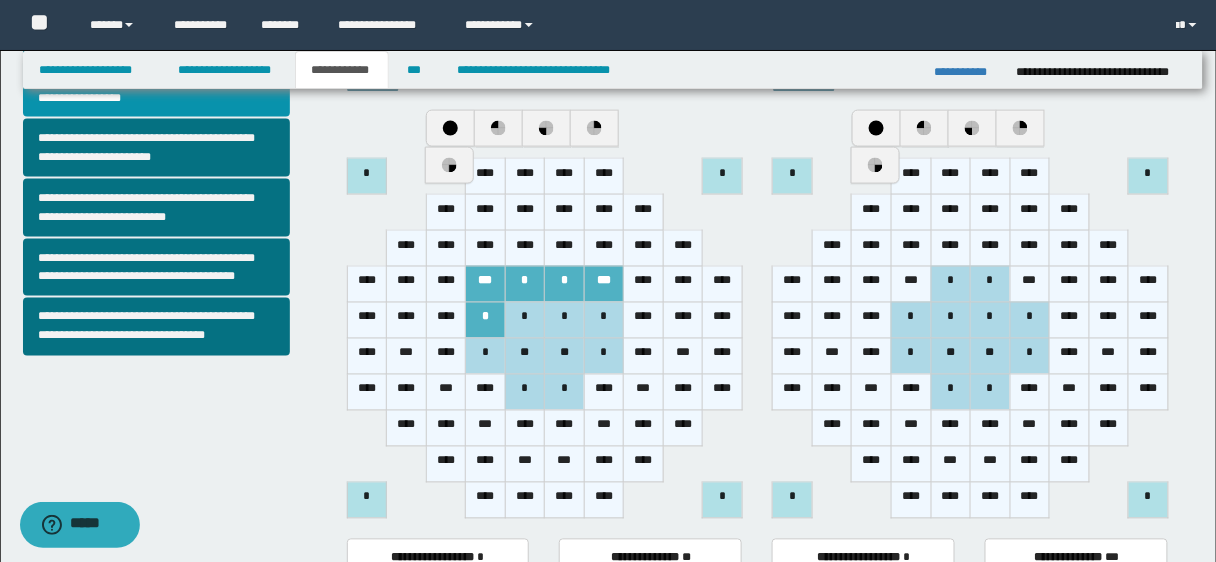 click on "*" at bounding box center (525, 320) 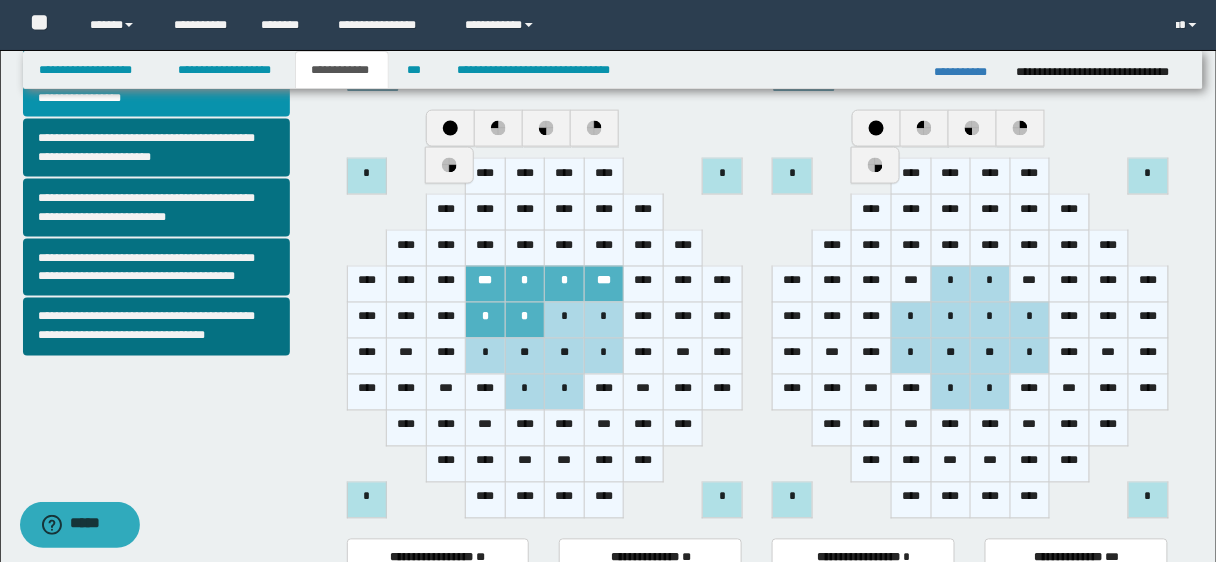 click on "*" at bounding box center [565, 320] 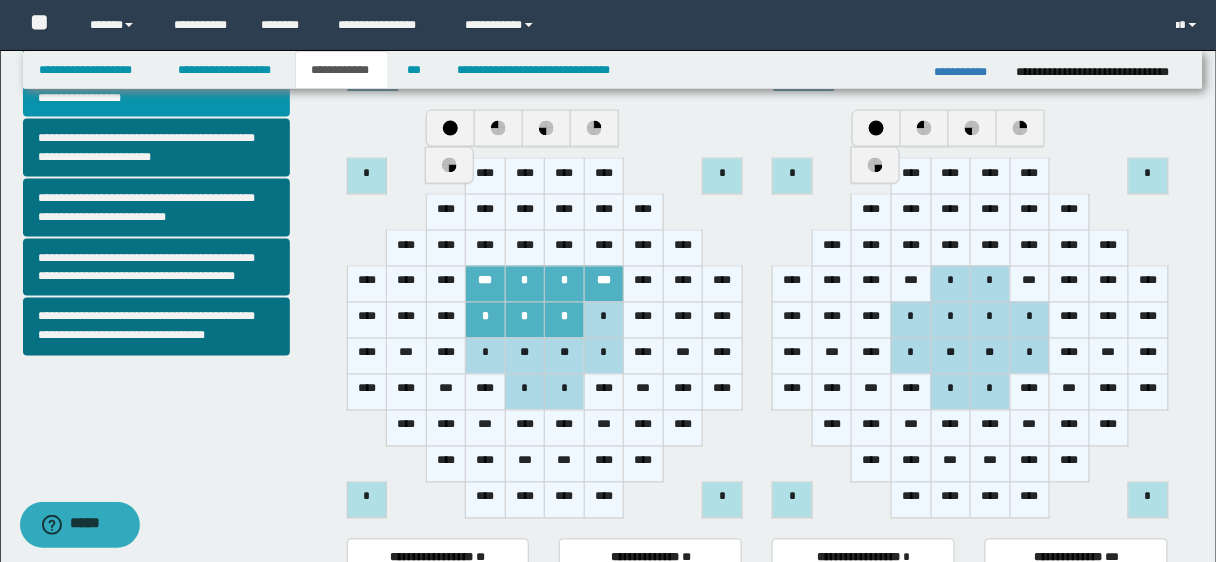 click on "*" at bounding box center [604, 320] 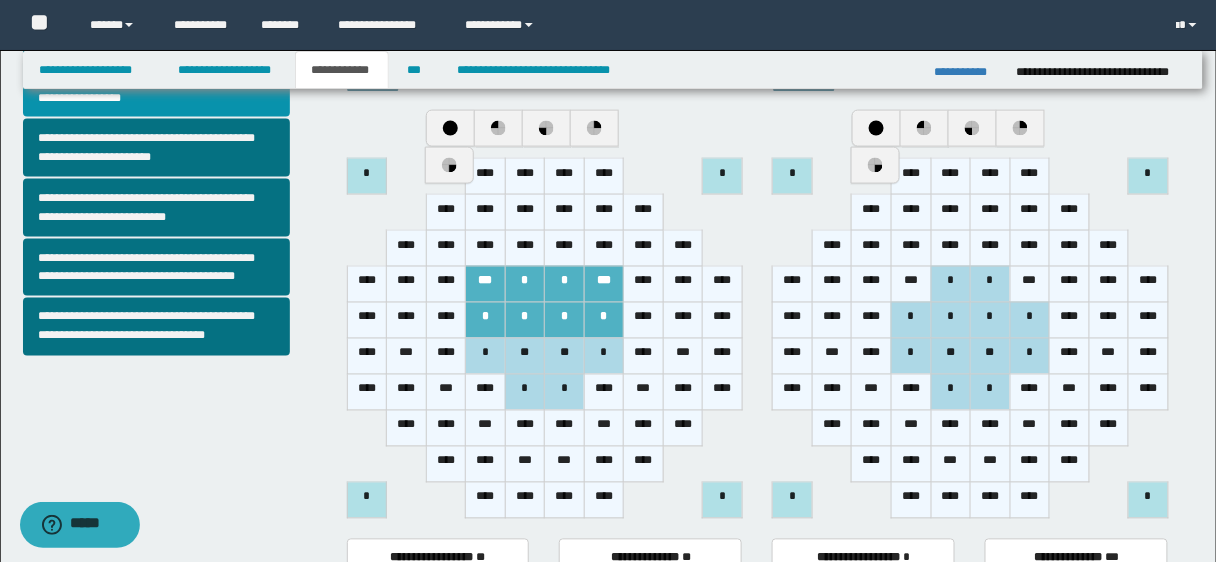 click on "****" at bounding box center (644, 320) 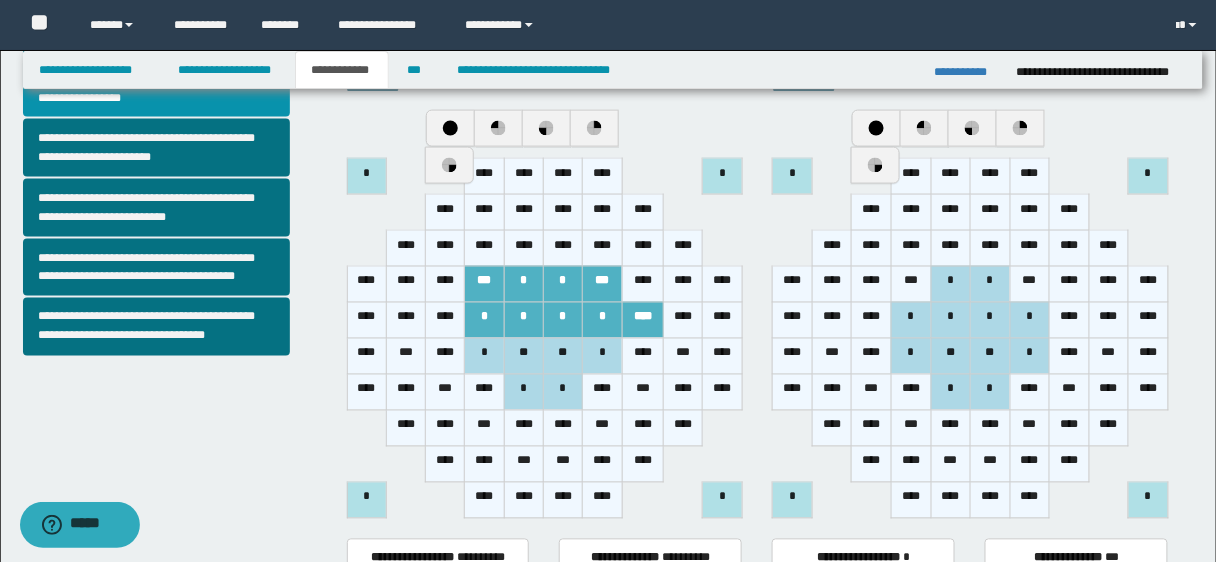 drag, startPoint x: 447, startPoint y: 131, endPoint x: 404, endPoint y: 175, distance: 61.522354 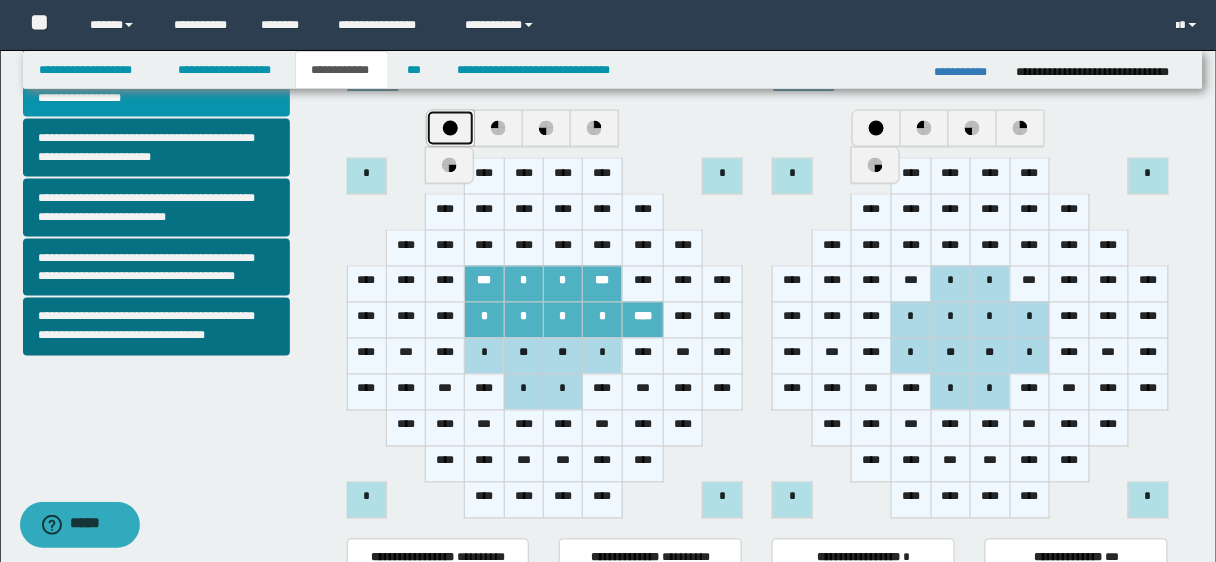 click at bounding box center (450, 128) 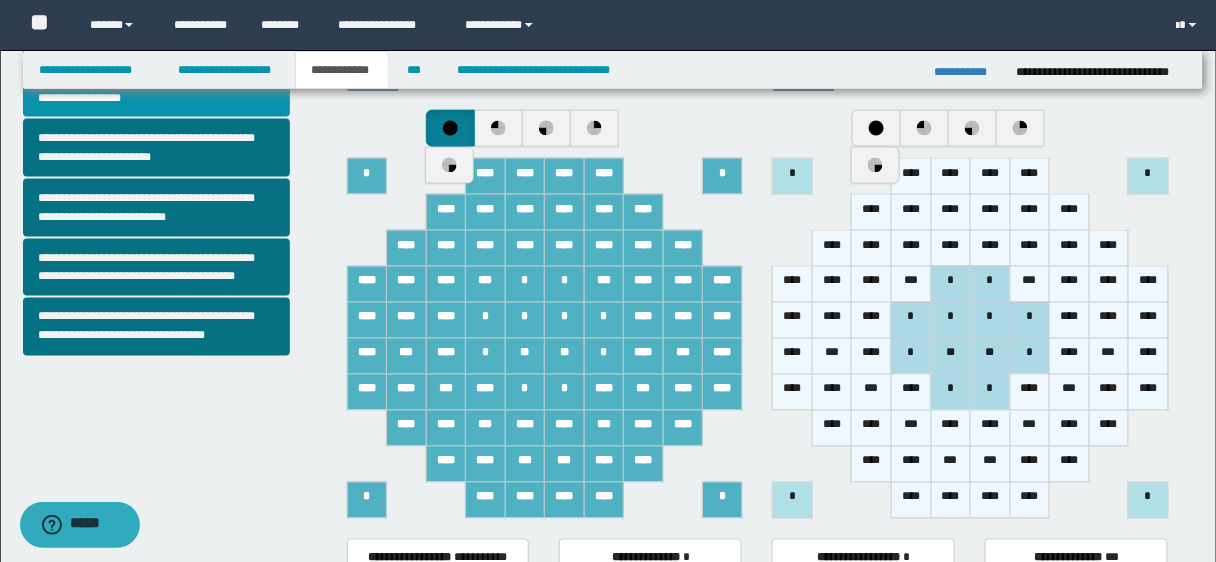 click on "*" at bounding box center (486, 320) 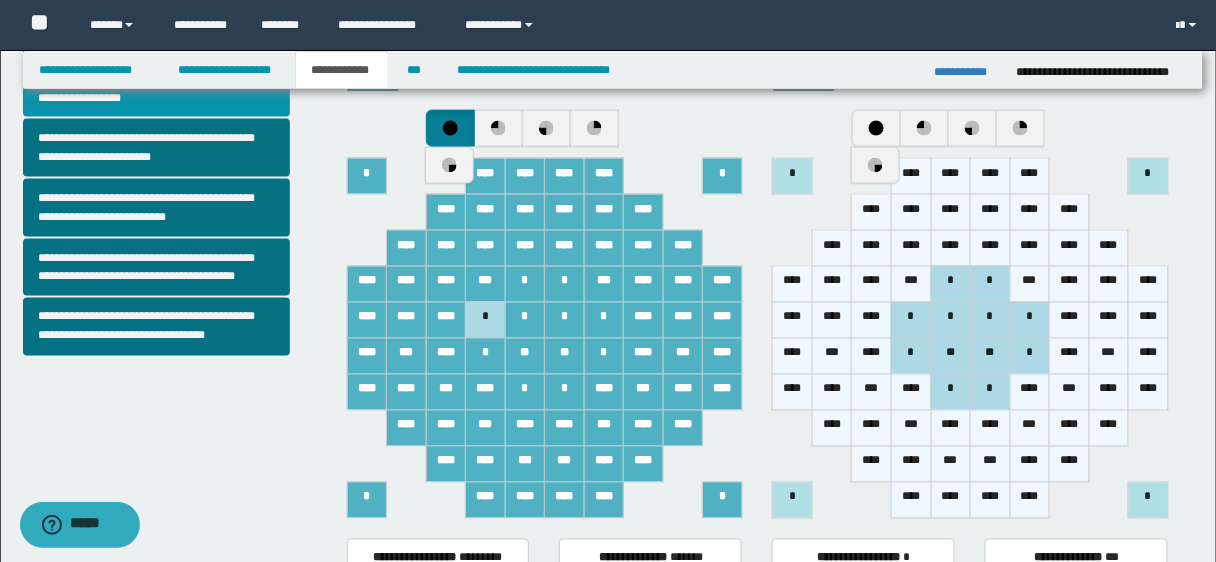 click on "*" at bounding box center [525, 320] 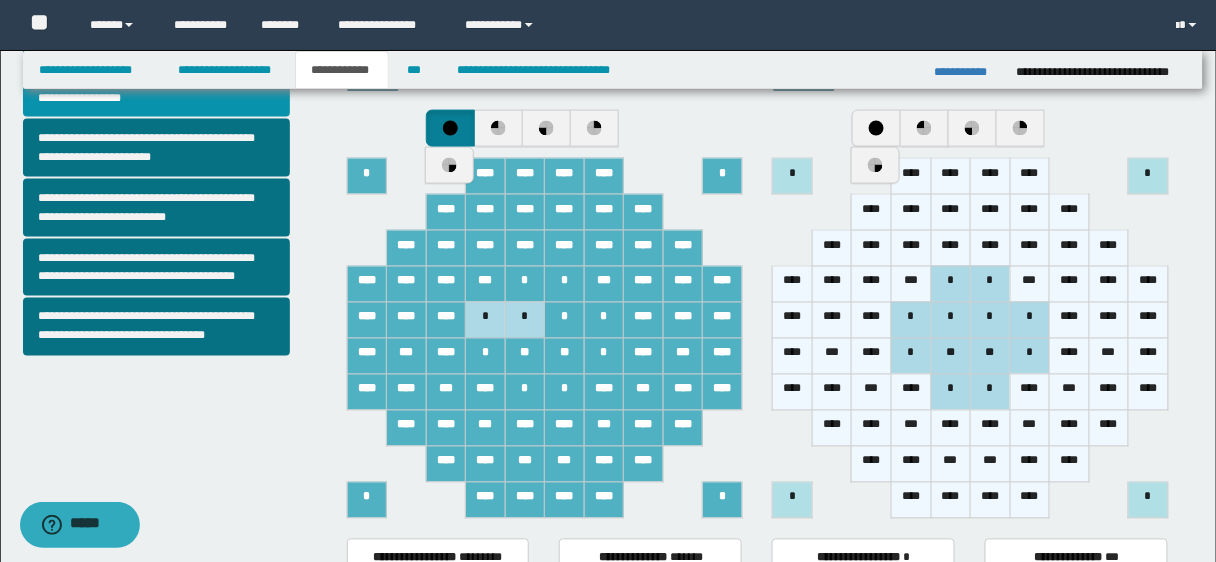 click on "*" at bounding box center (565, 320) 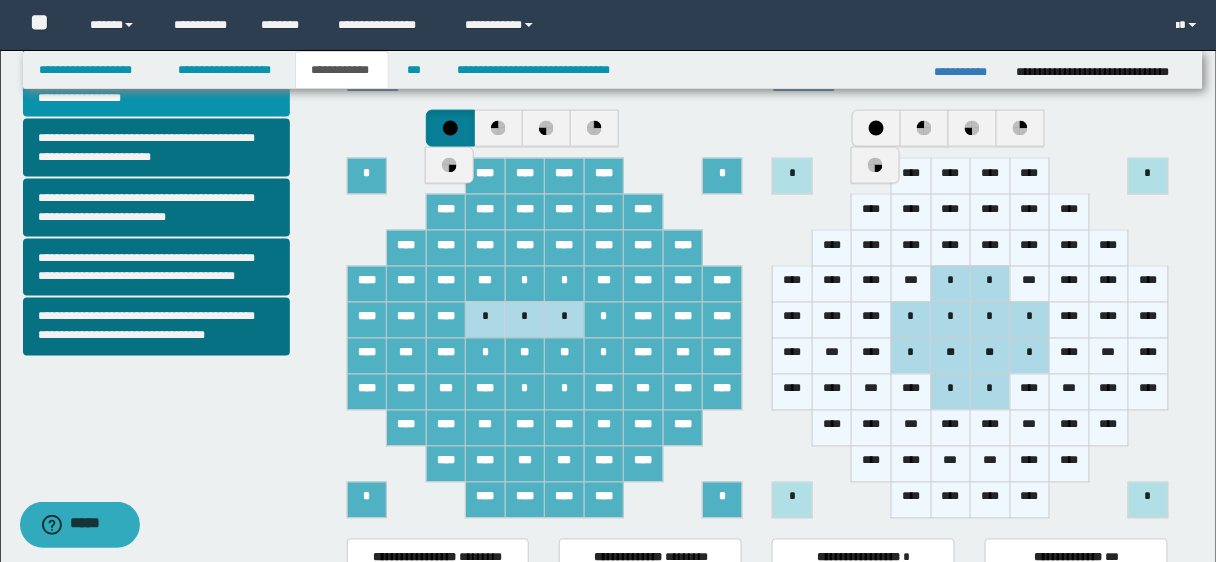 click on "*" at bounding box center (604, 320) 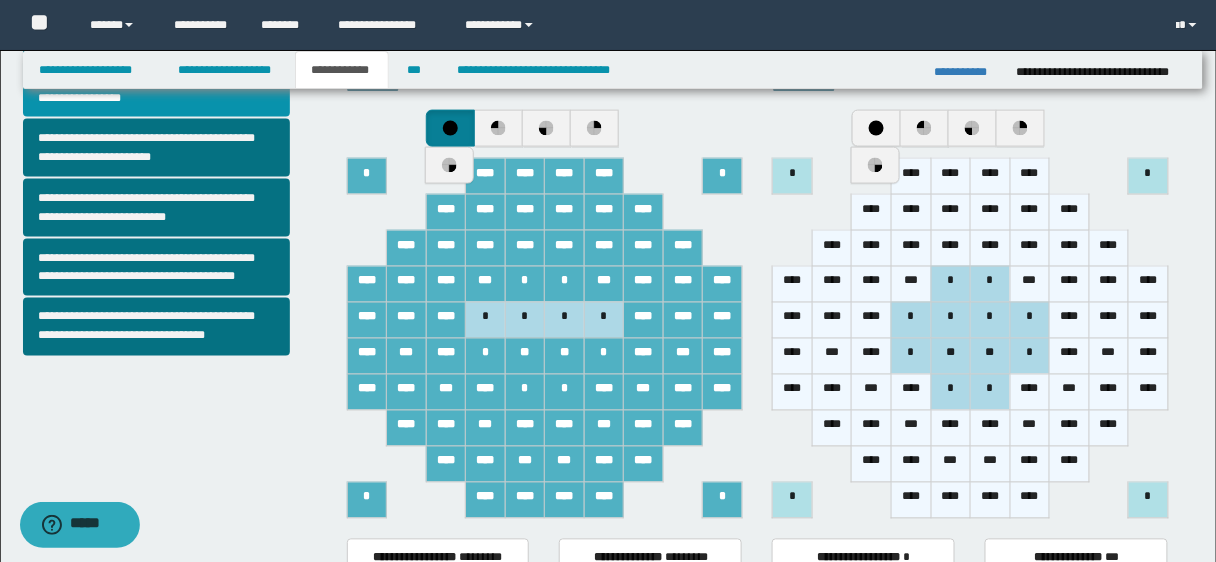 click on "*" at bounding box center [486, 356] 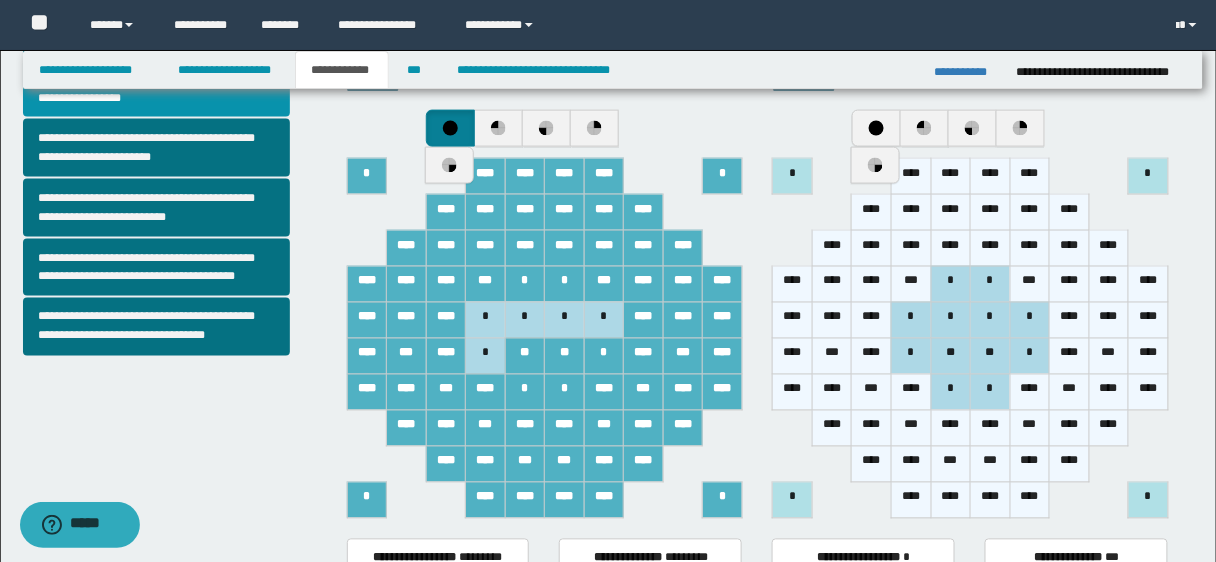 click on "**" at bounding box center (525, 356) 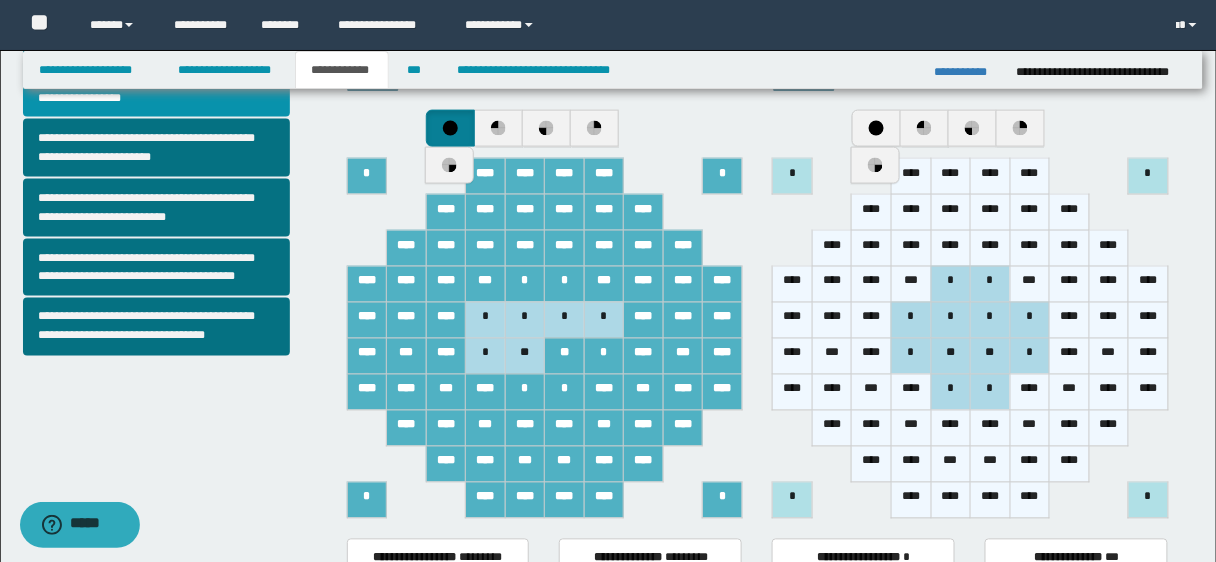 click on "**" at bounding box center (565, 356) 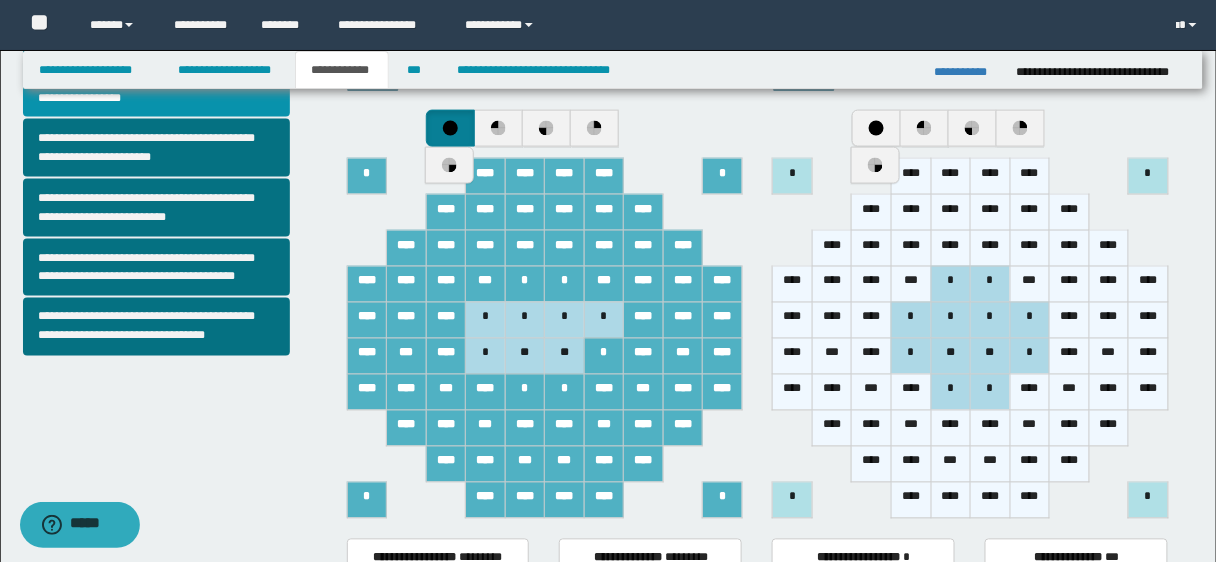 click on "*" at bounding box center (604, 356) 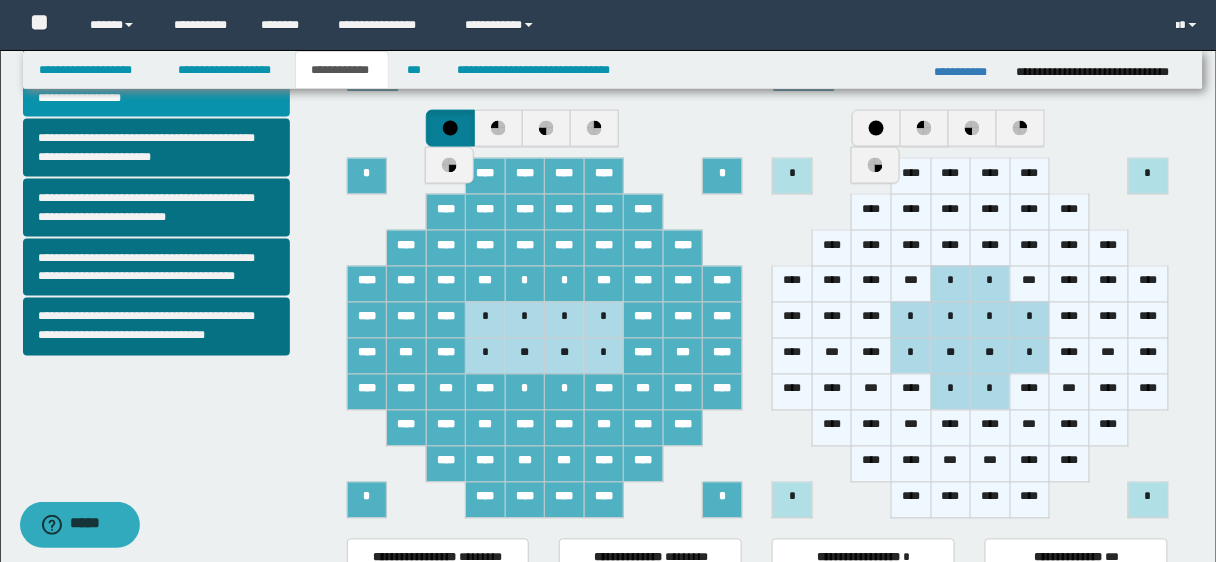 click on "****" at bounding box center [644, 356] 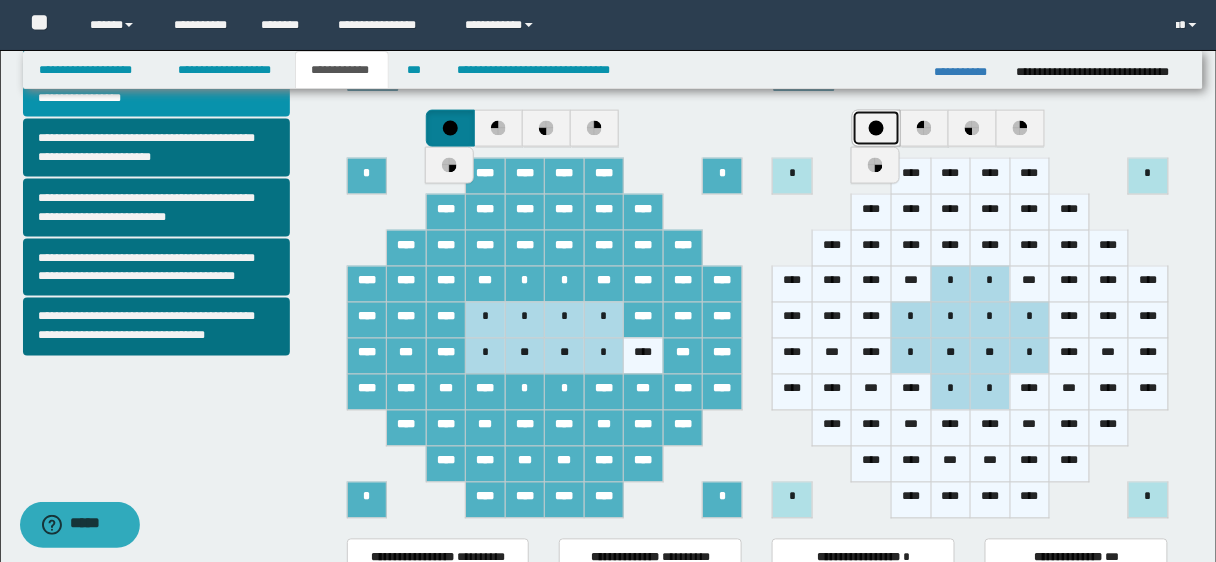 click at bounding box center [876, 128] 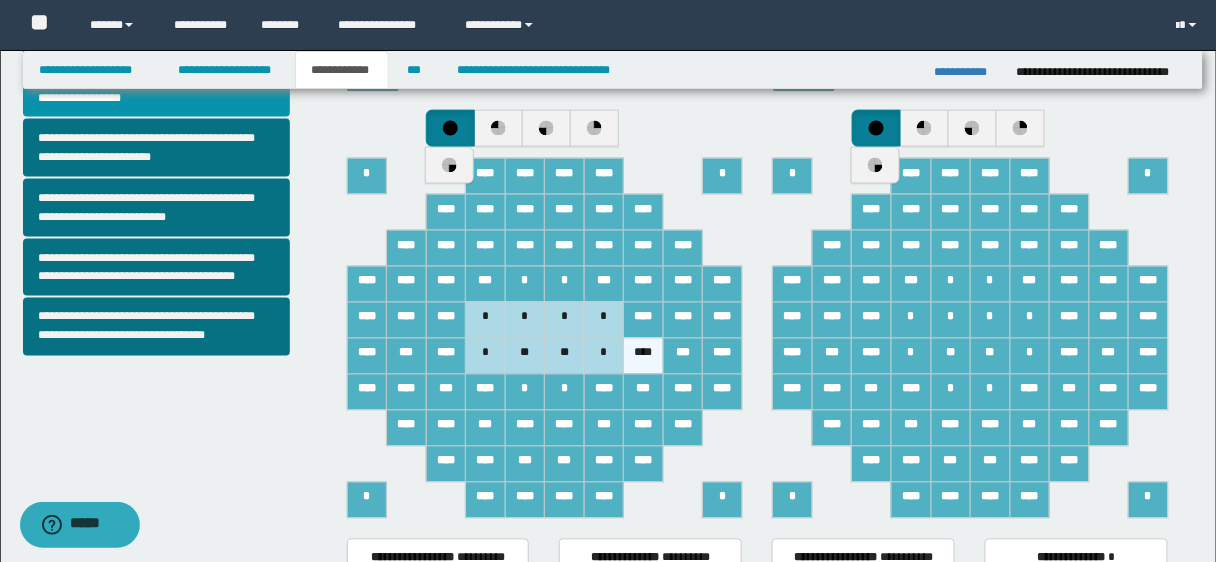 click on "*" at bounding box center [951, 320] 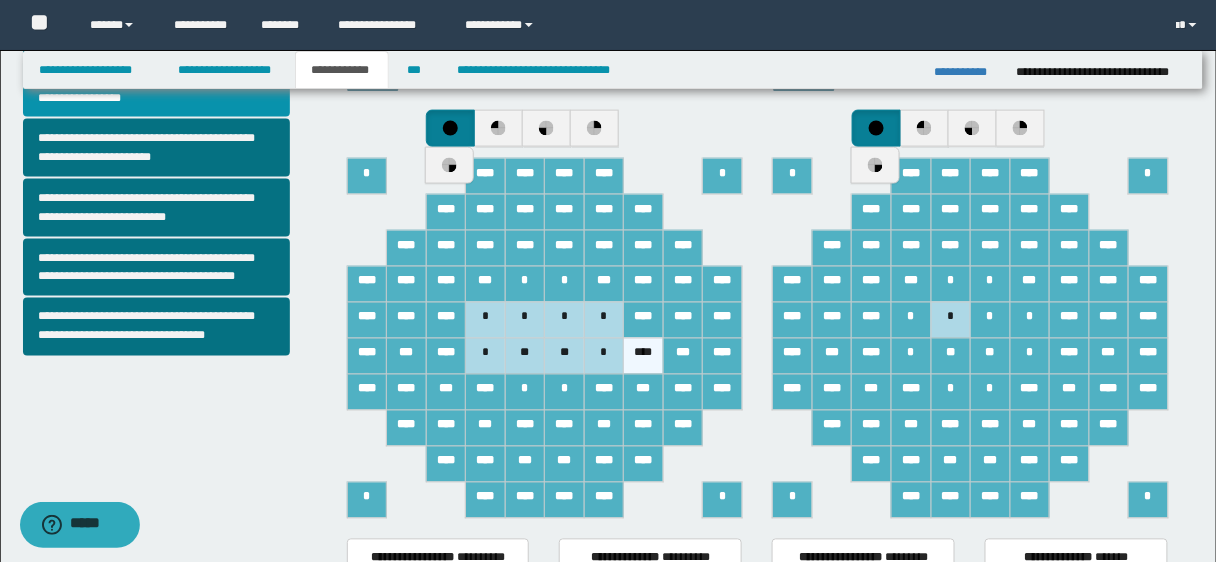 click on "*" at bounding box center (991, 320) 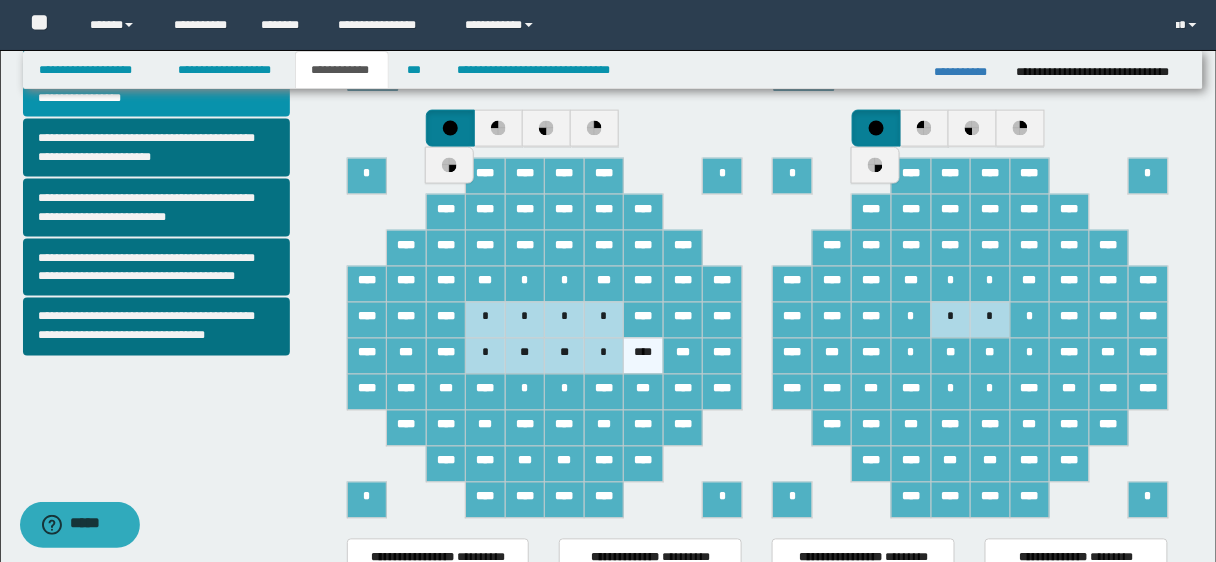 click on "*" at bounding box center [991, 320] 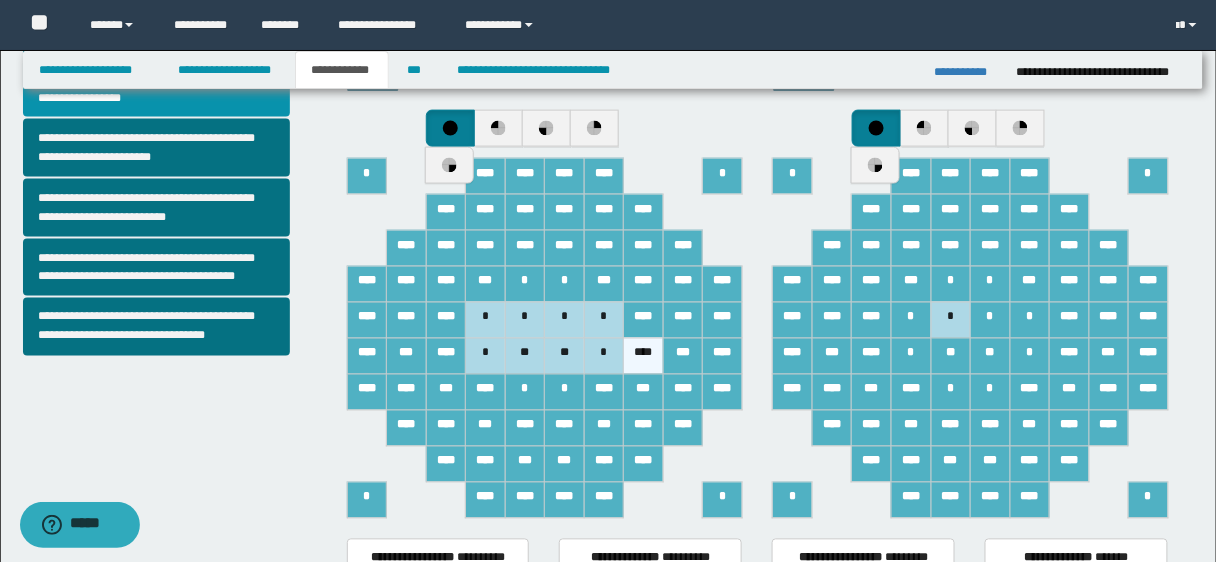 click on "*" at bounding box center [1030, 320] 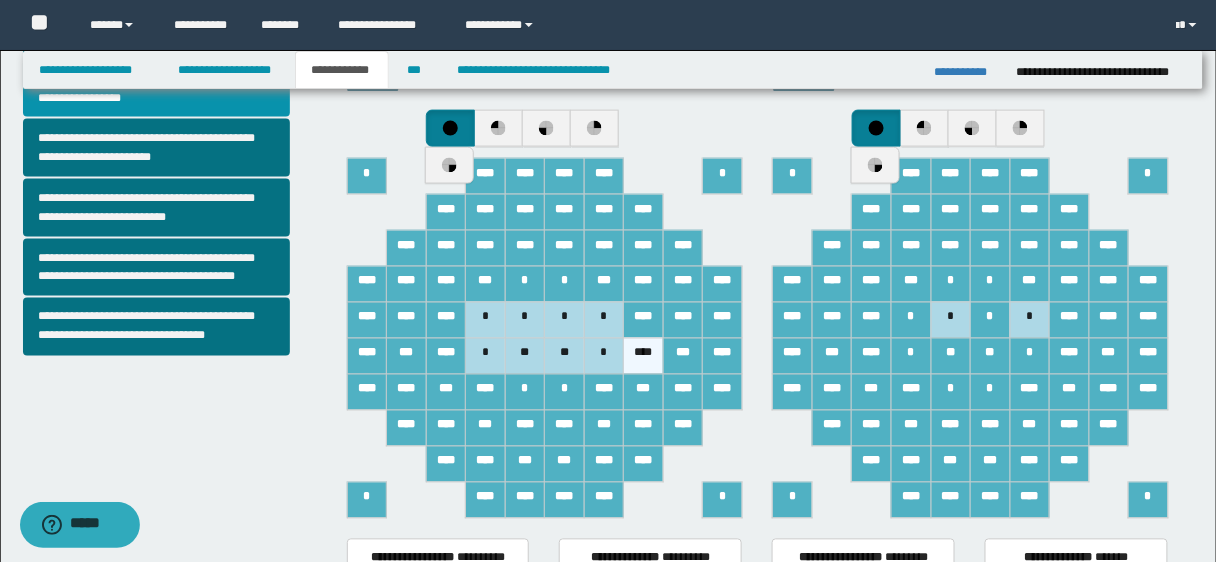 click on "*" at bounding box center (991, 320) 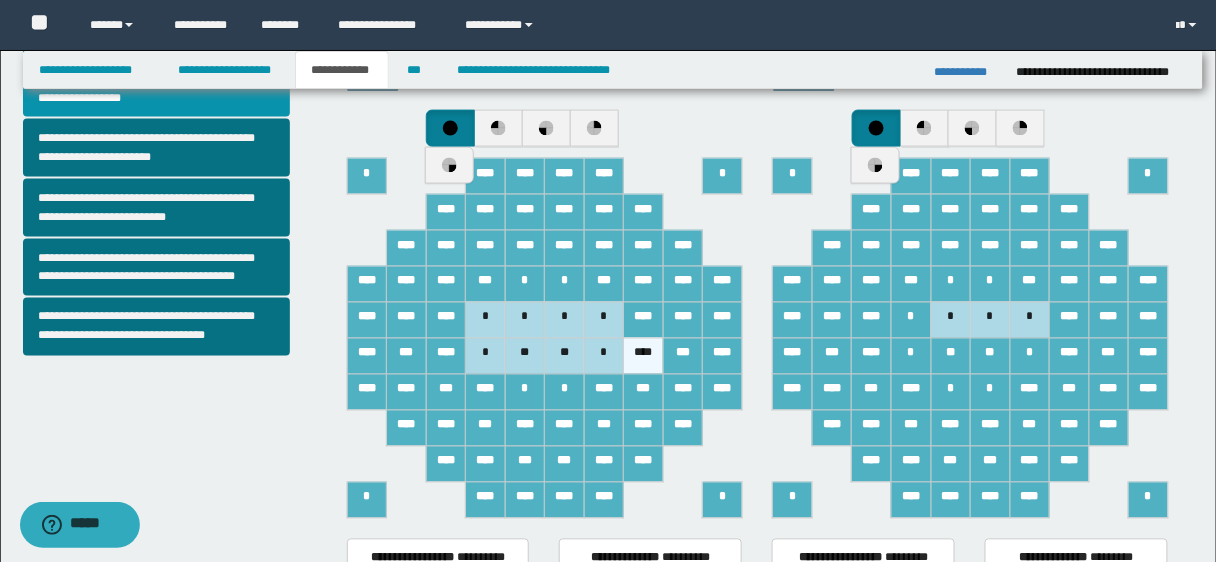 click on "****" at bounding box center (1070, 320) 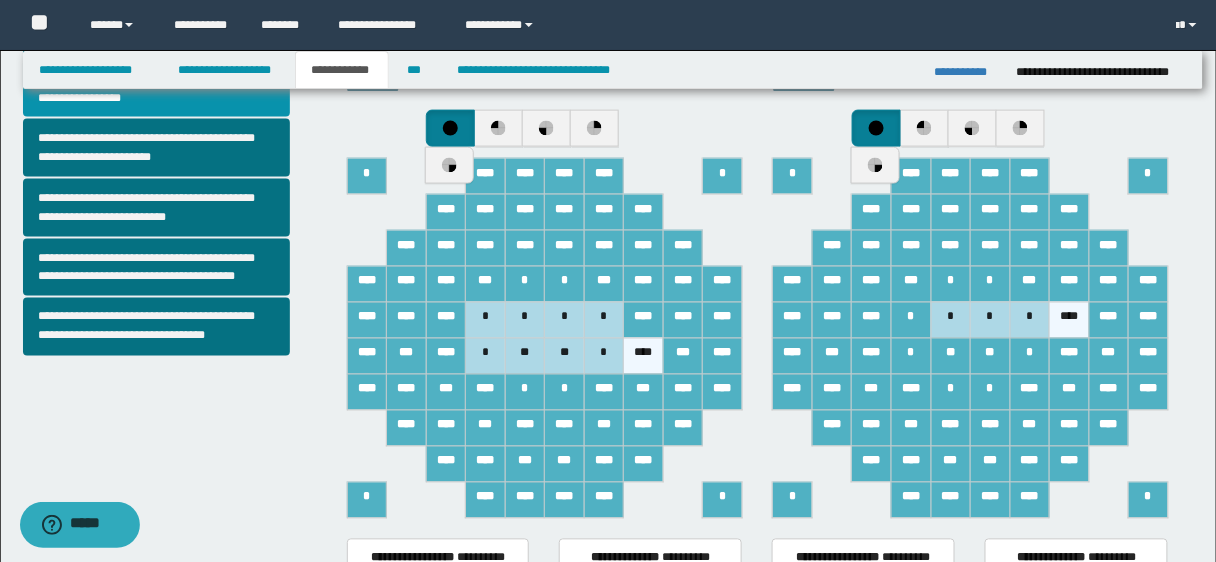 click on "*" at bounding box center [911, 356] 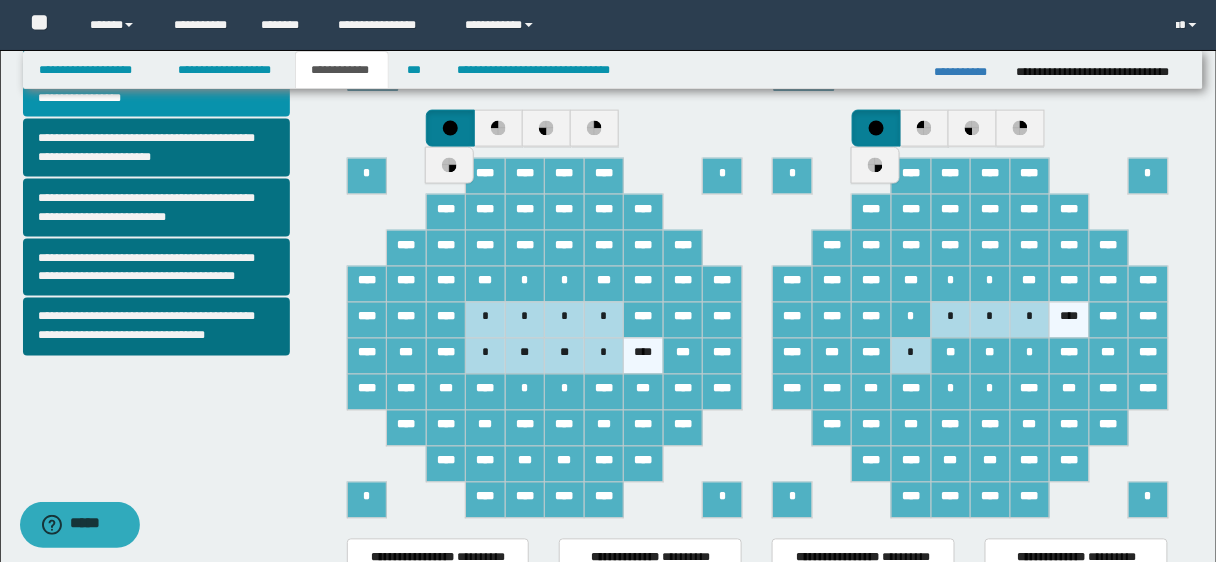 click on "**" at bounding box center [951, 356] 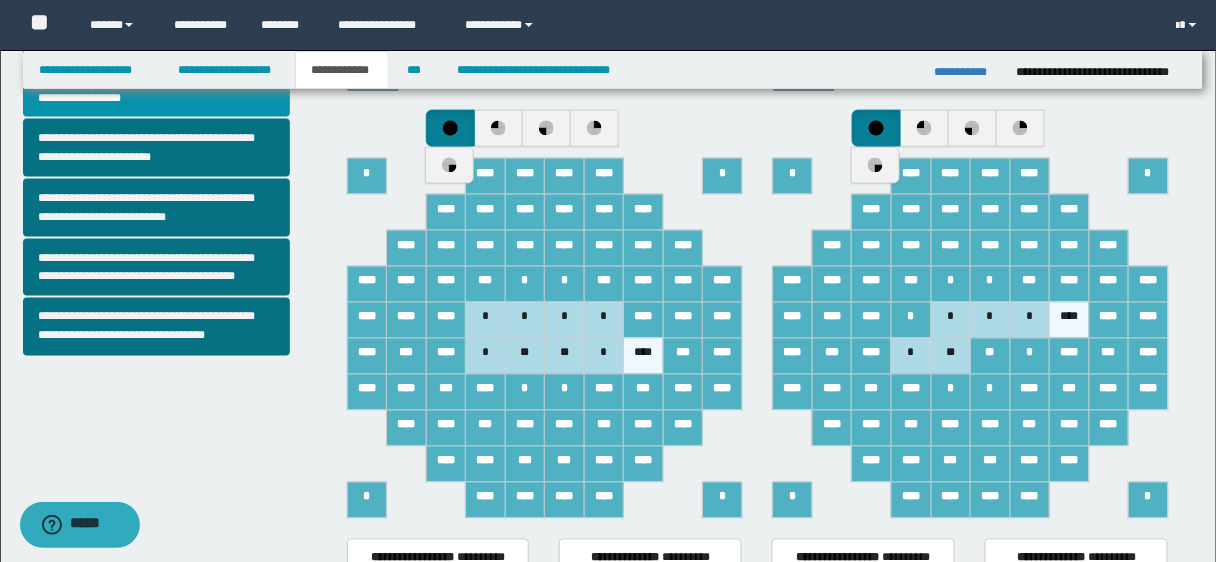 click on "**" at bounding box center [991, 356] 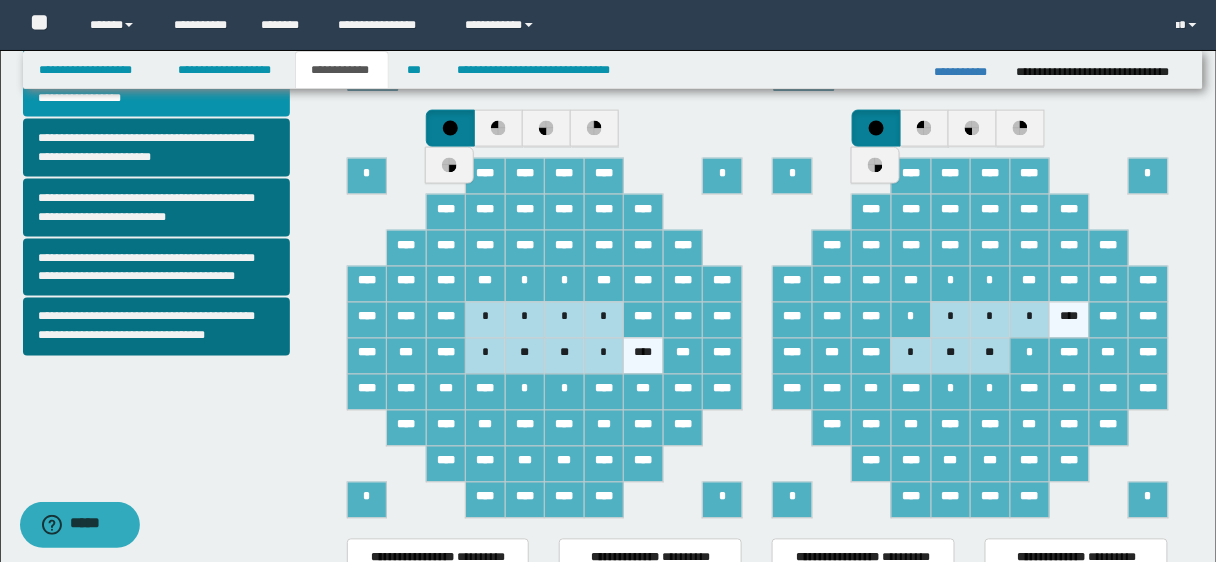 click on "*" at bounding box center (1030, 356) 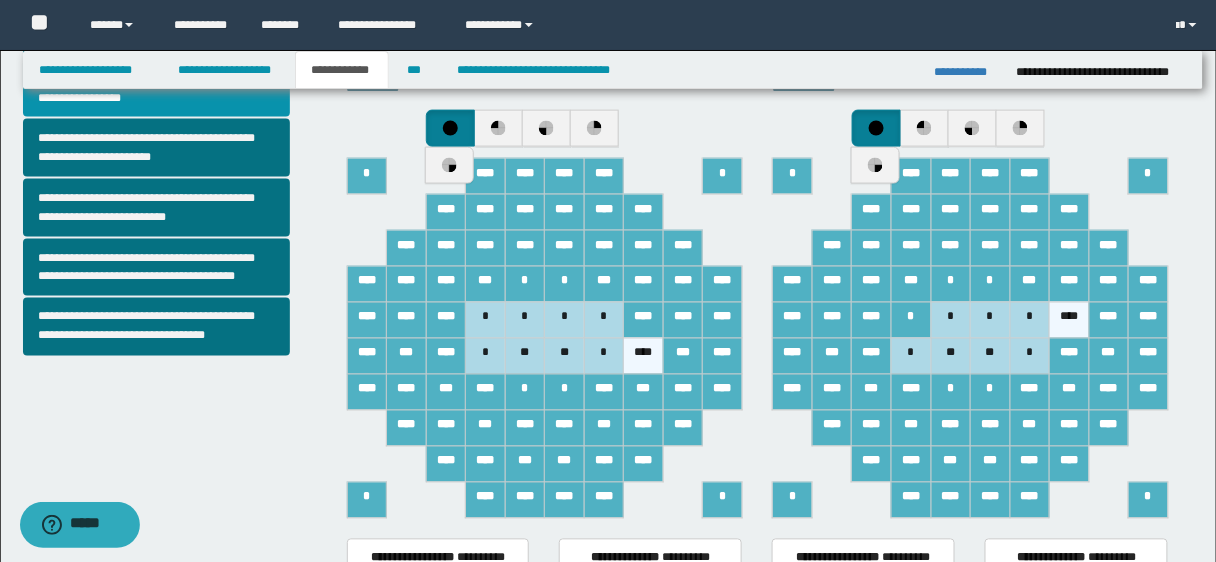 click on "*" at bounding box center (951, 392) 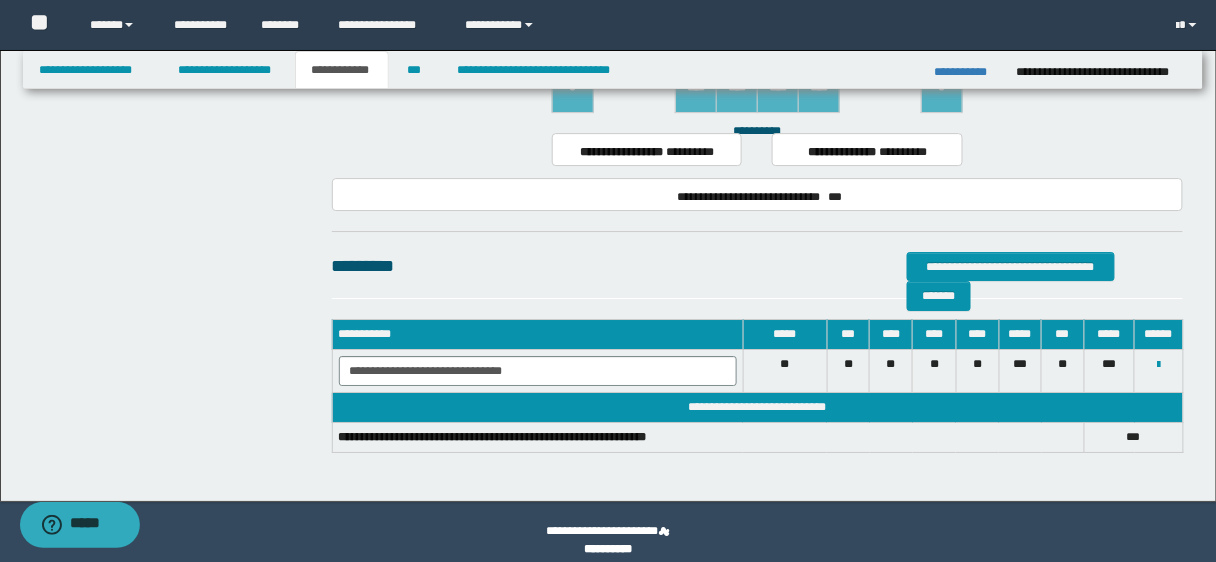 scroll, scrollTop: 1569, scrollLeft: 0, axis: vertical 